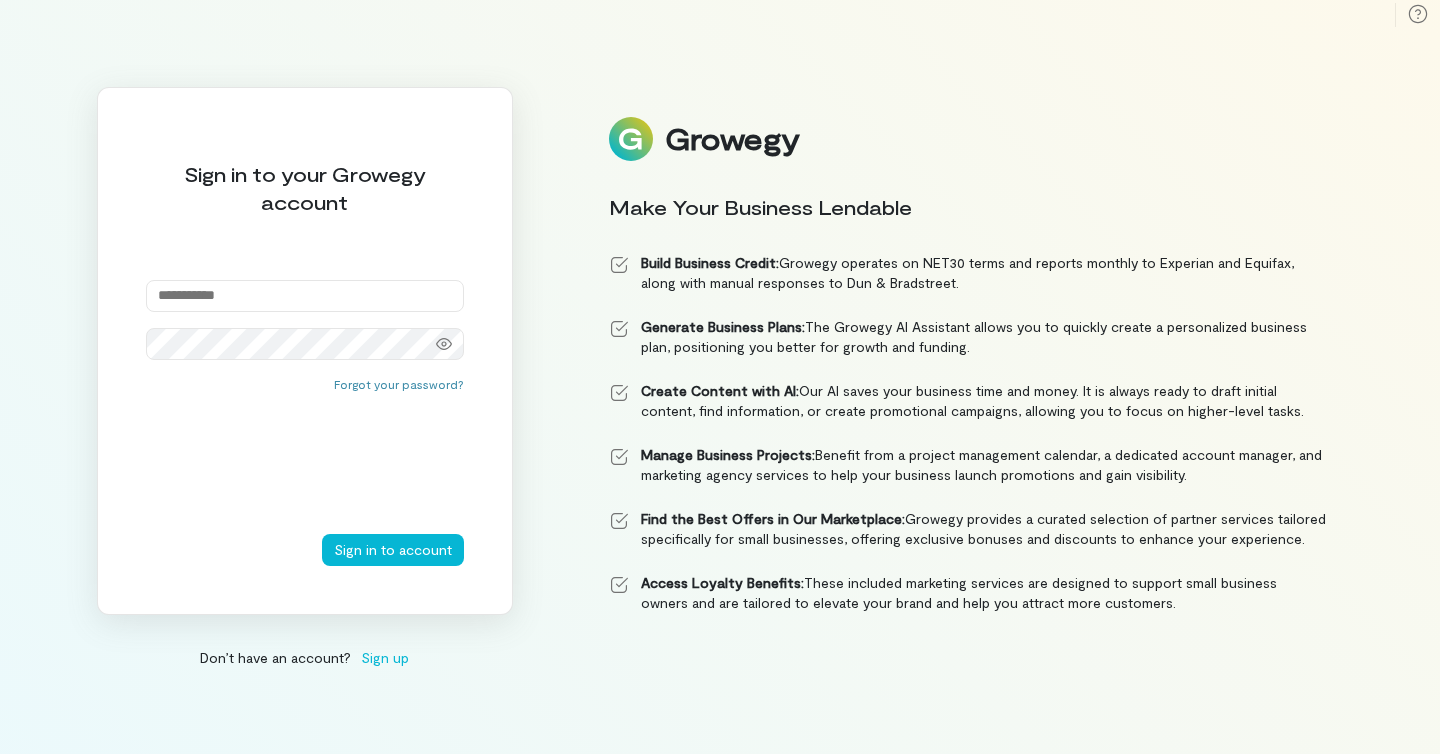 scroll, scrollTop: 0, scrollLeft: 0, axis: both 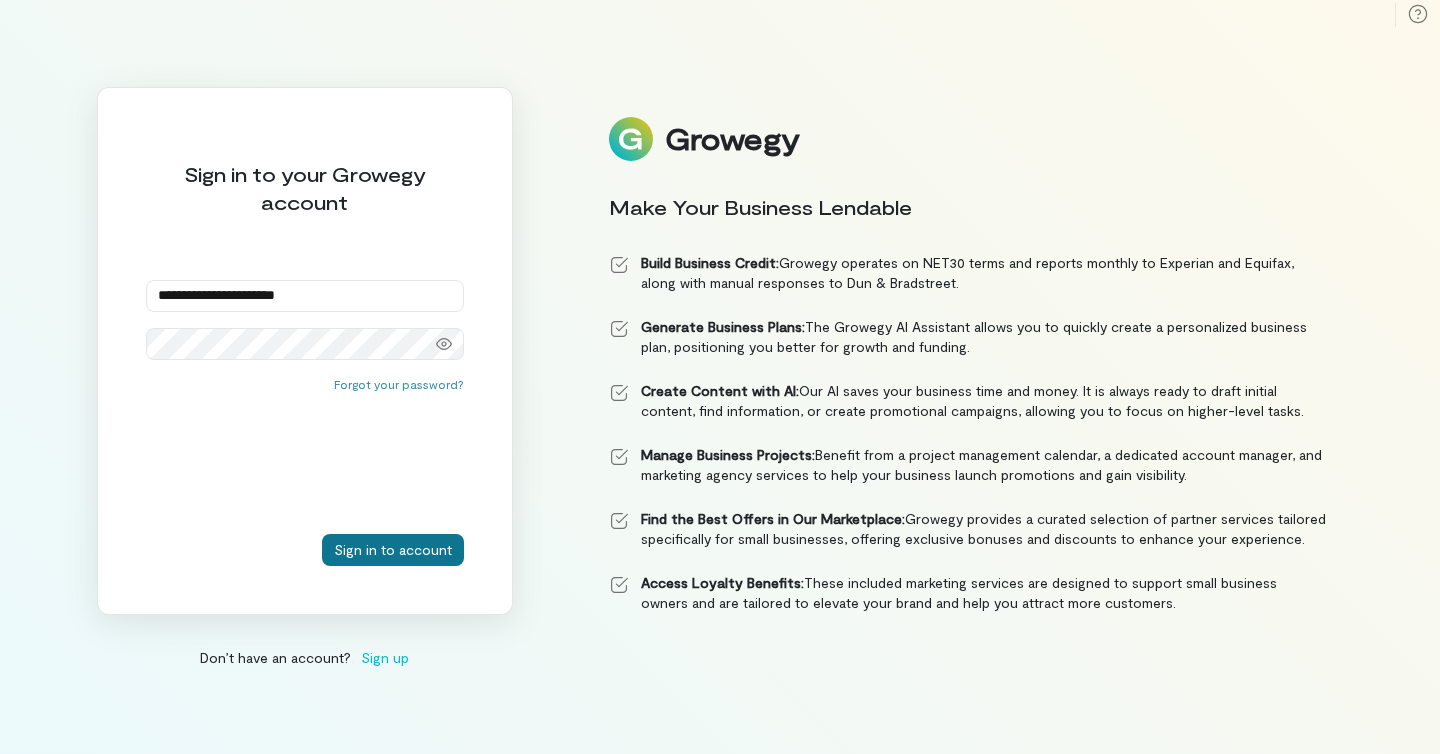 click on "Sign in to account" at bounding box center [393, 550] 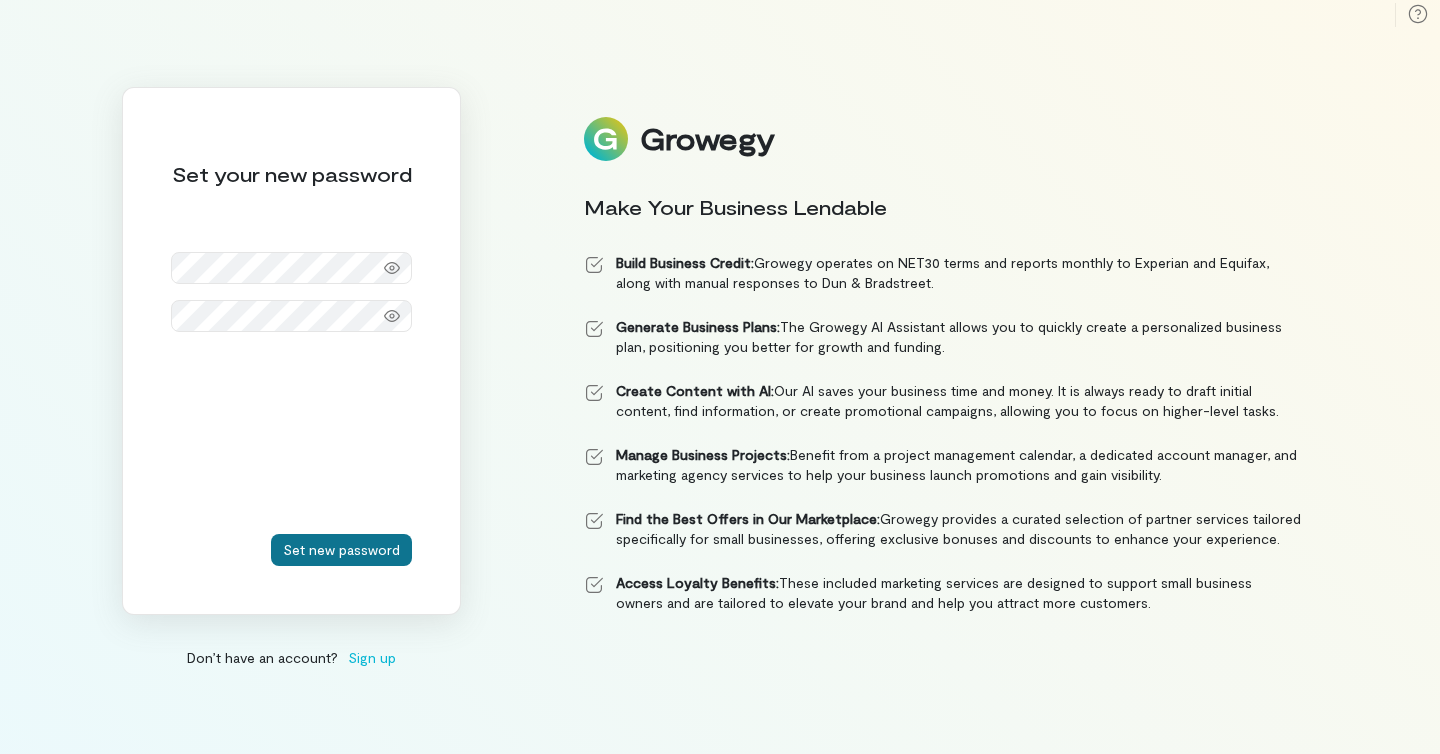 click on "Set new password" at bounding box center (341, 550) 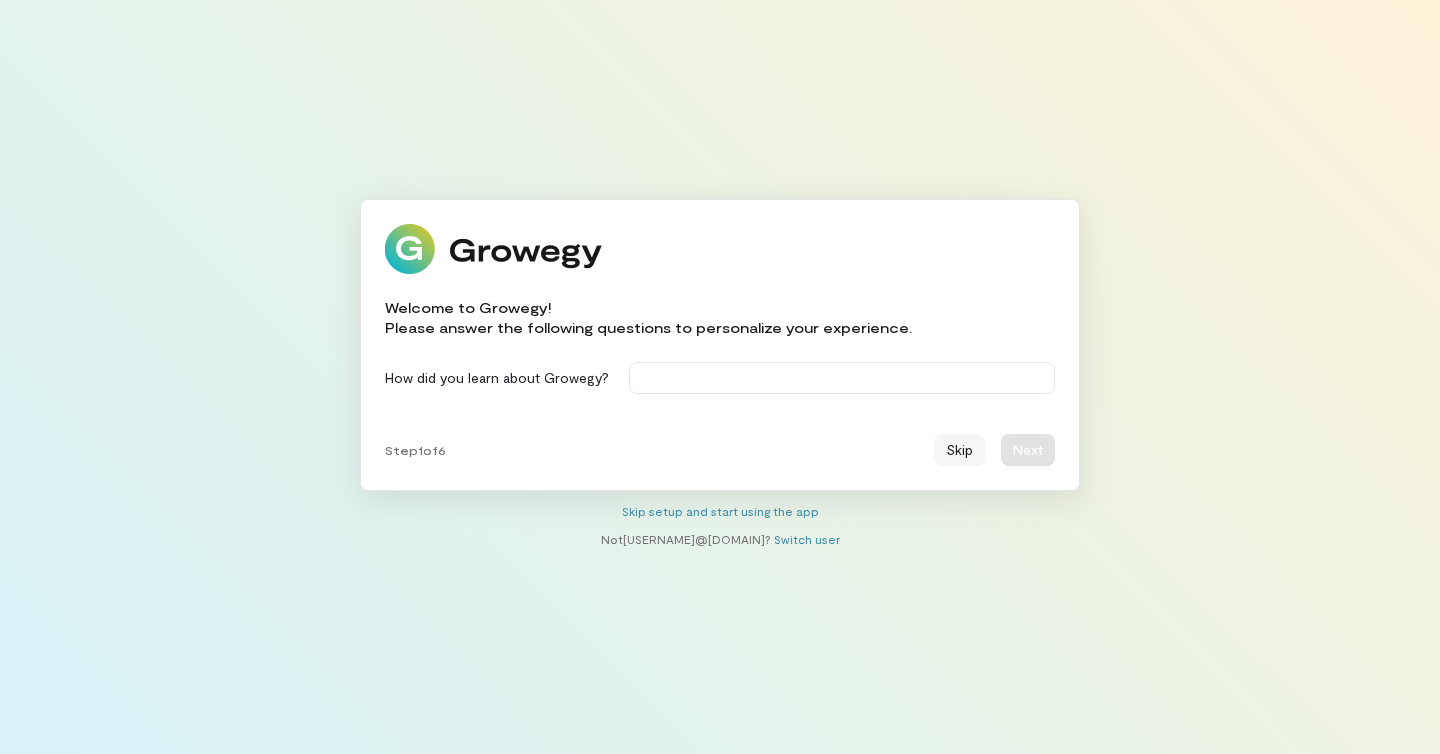 click on "Skip" at bounding box center [959, 450] 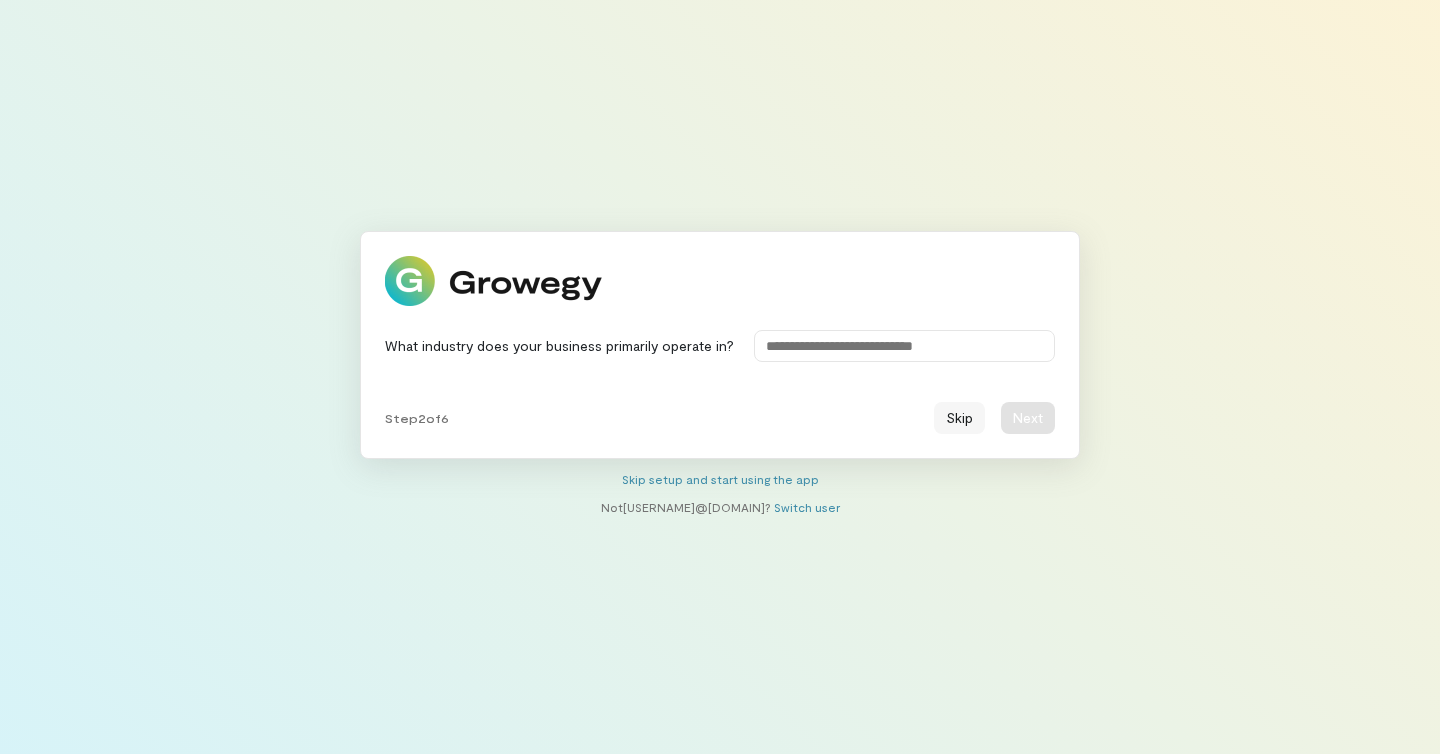 click on "Skip" at bounding box center [959, 418] 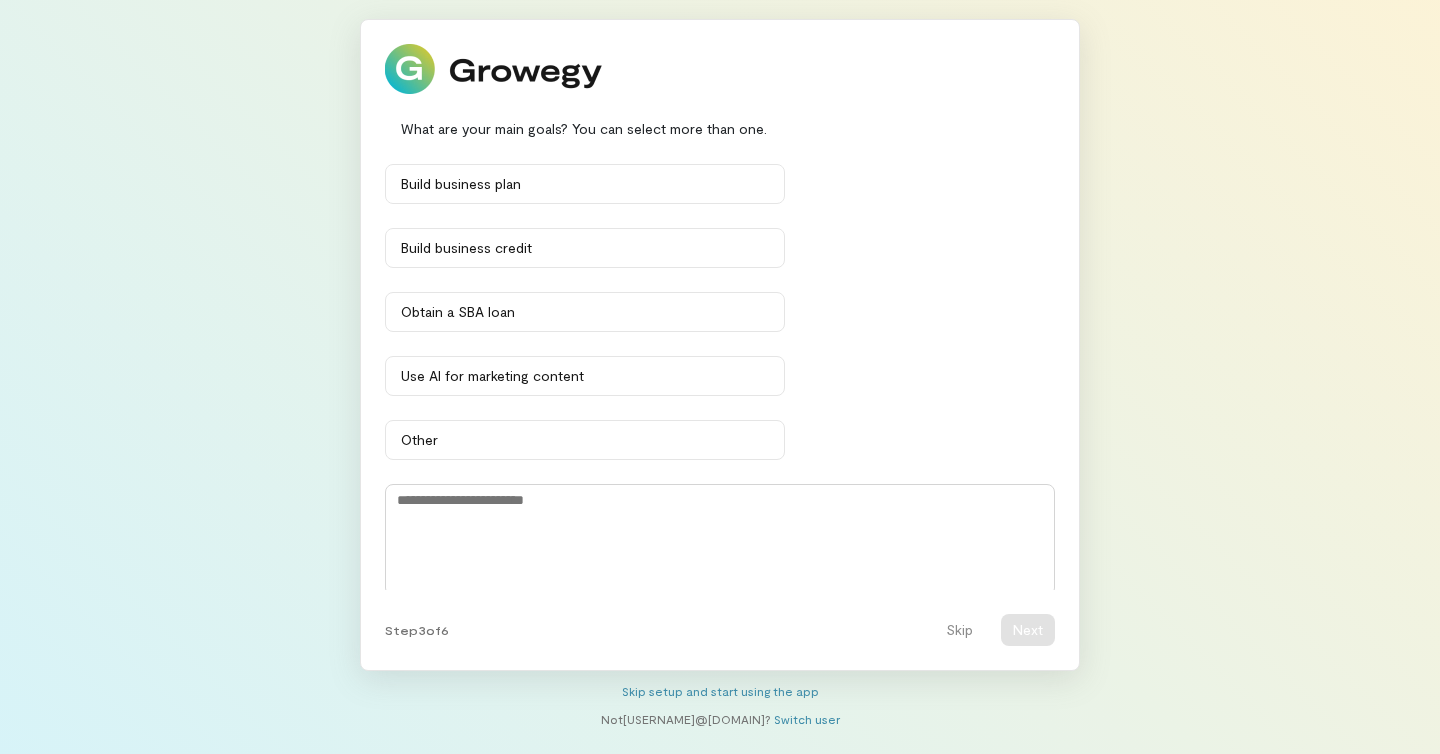 scroll, scrollTop: 72, scrollLeft: 0, axis: vertical 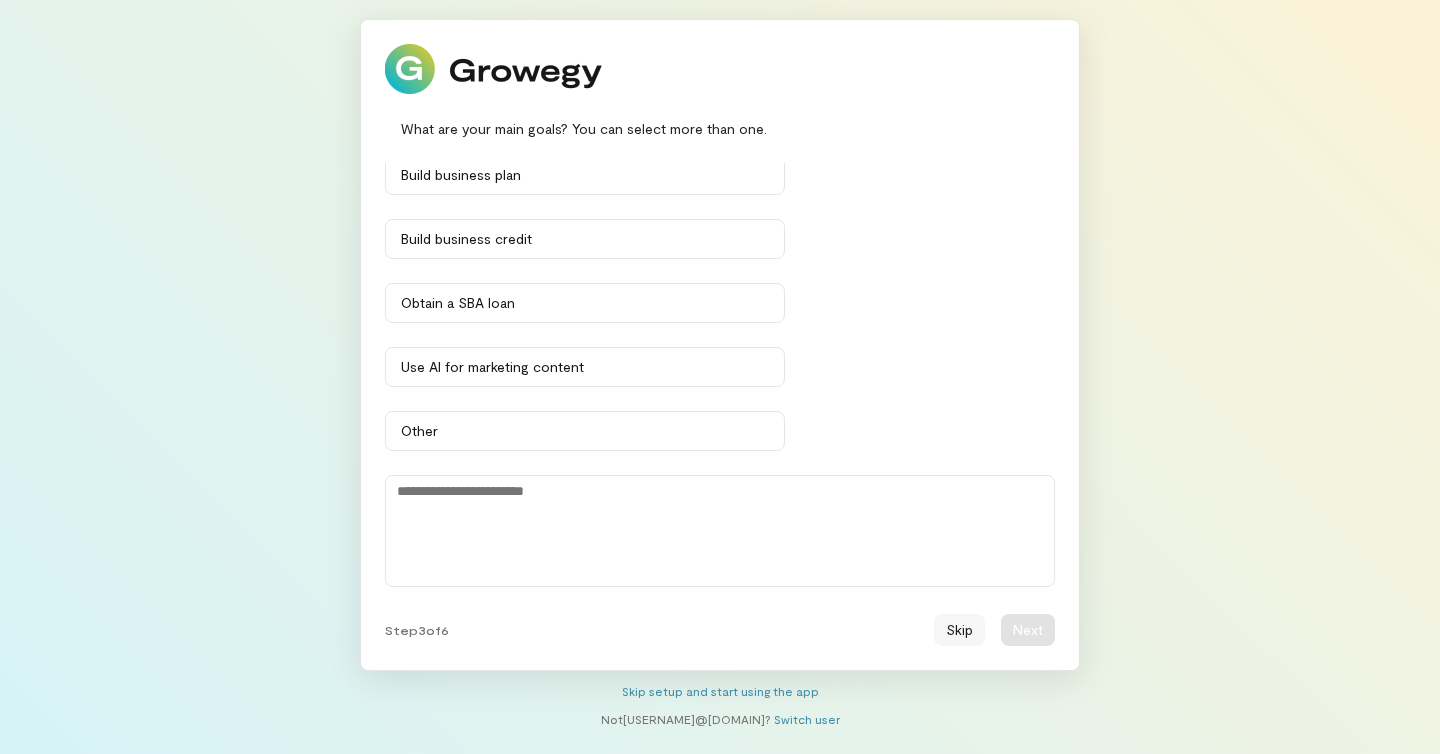 click on "Skip" at bounding box center (959, 630) 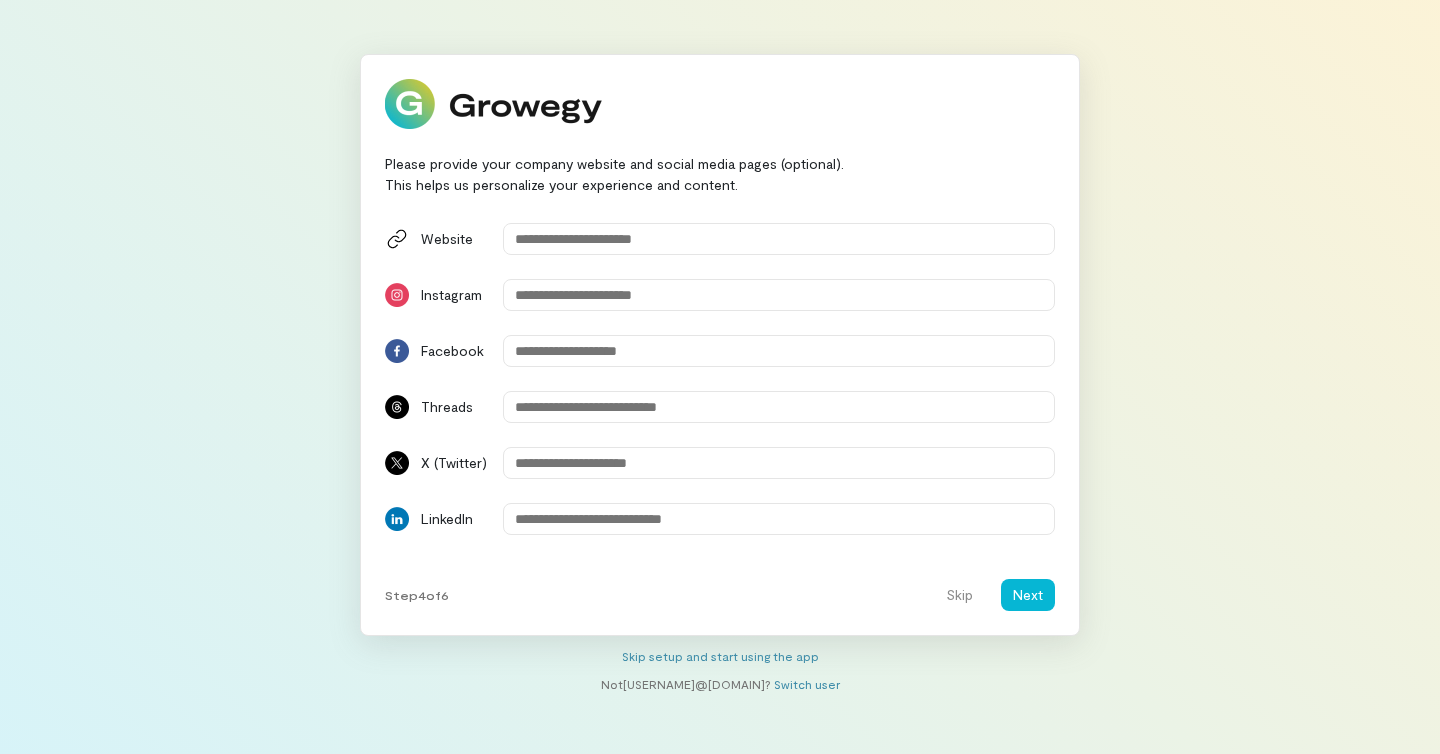 click on "Please provide your company website and social media pages (optional). This helps us personalize your experience and content. Website Instagram Facebook Threads X (Twitter) LinkedIn Step  4  of  6 Skip Next" at bounding box center (720, 382) 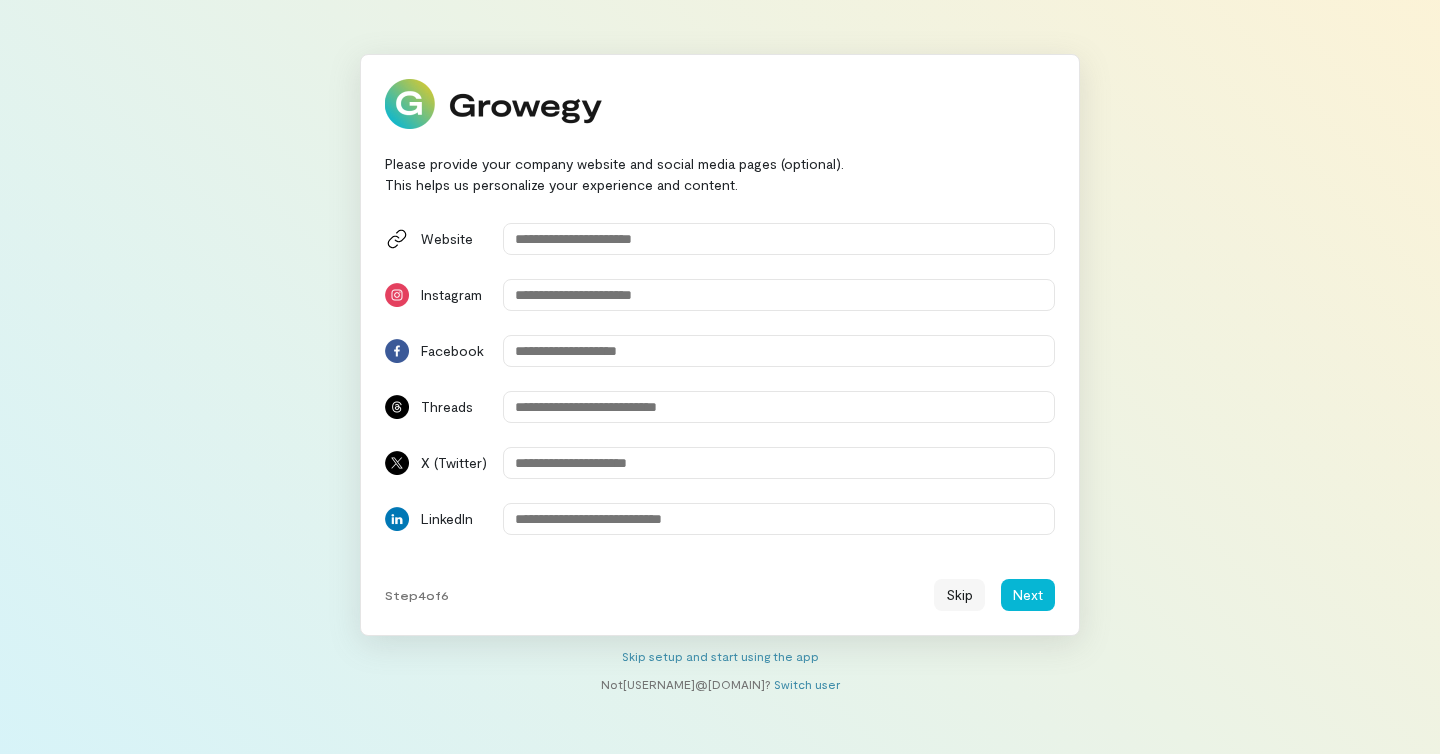 click on "Skip" at bounding box center (959, 595) 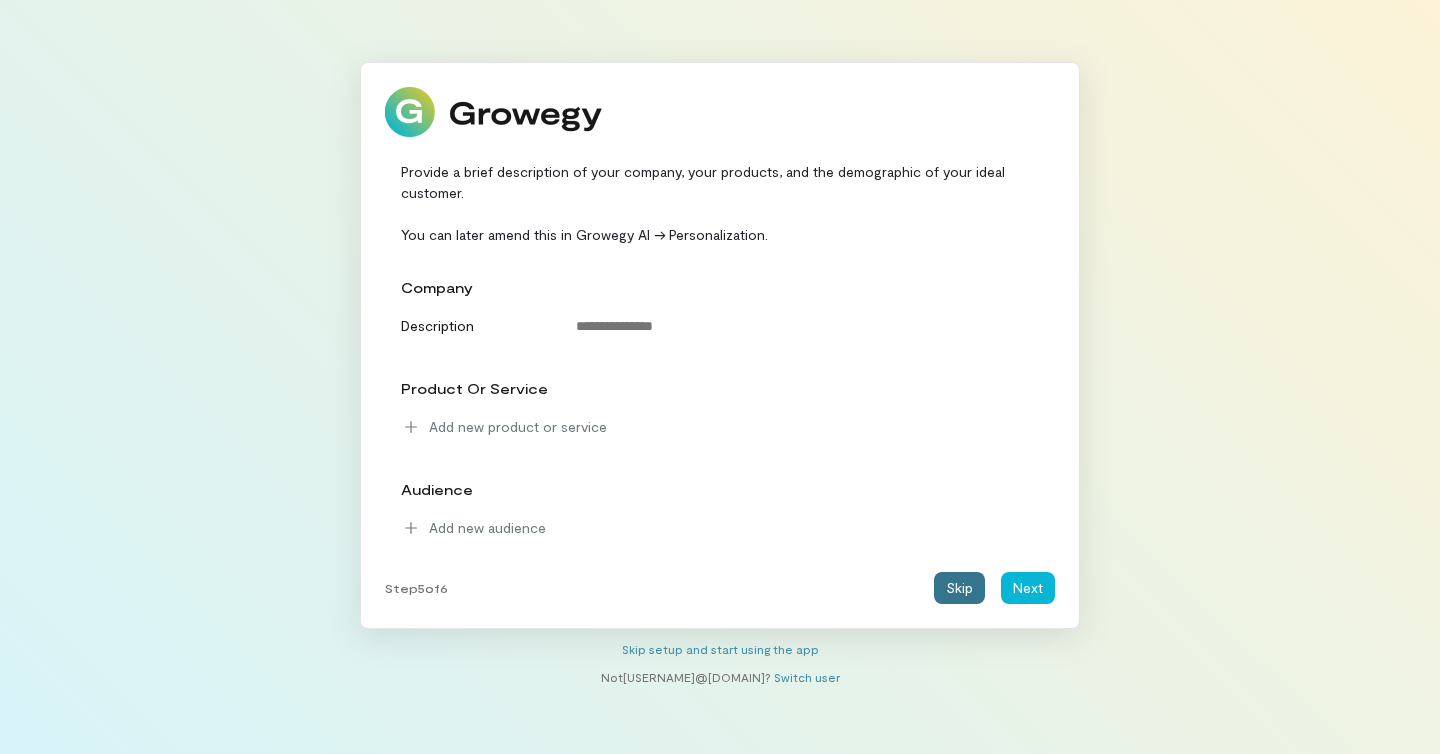 click on "Skip" at bounding box center (959, 588) 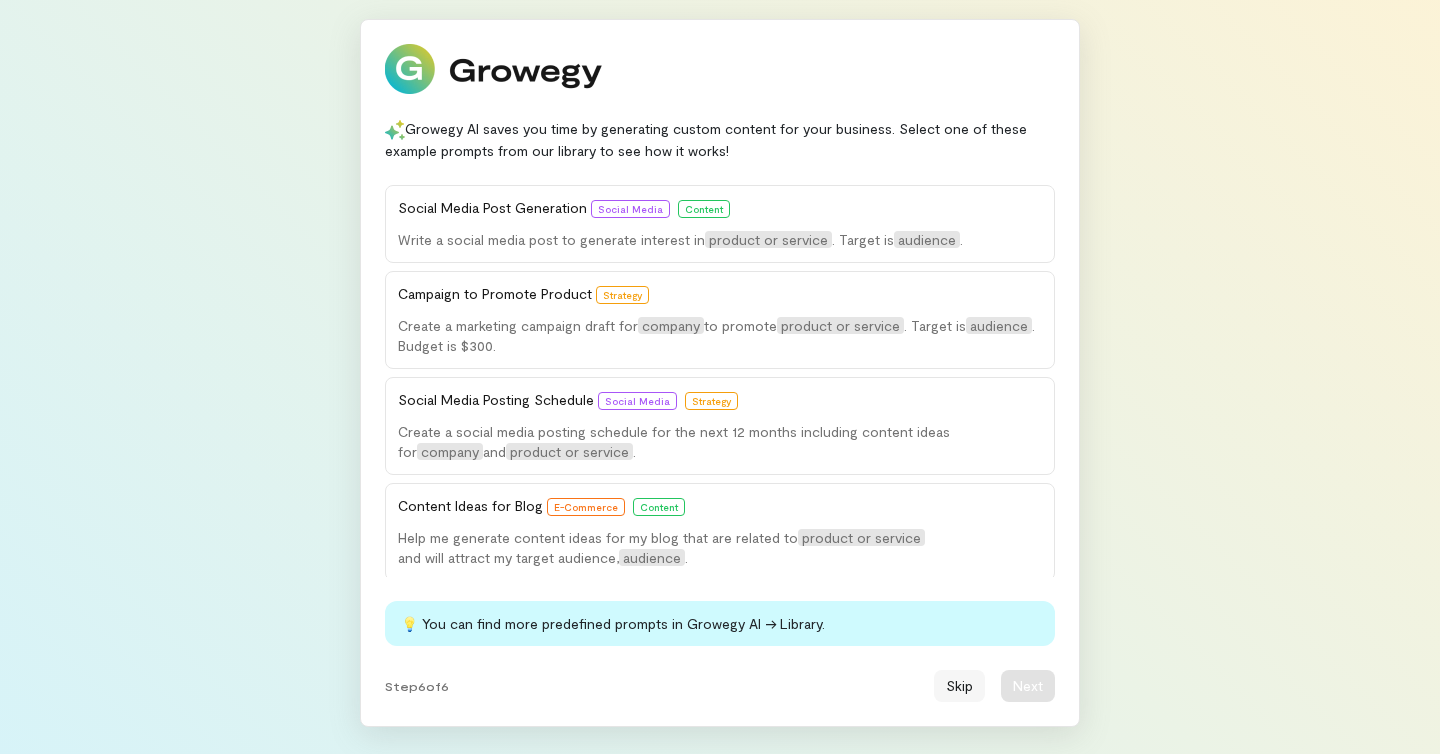 click on "Skip" at bounding box center (959, 686) 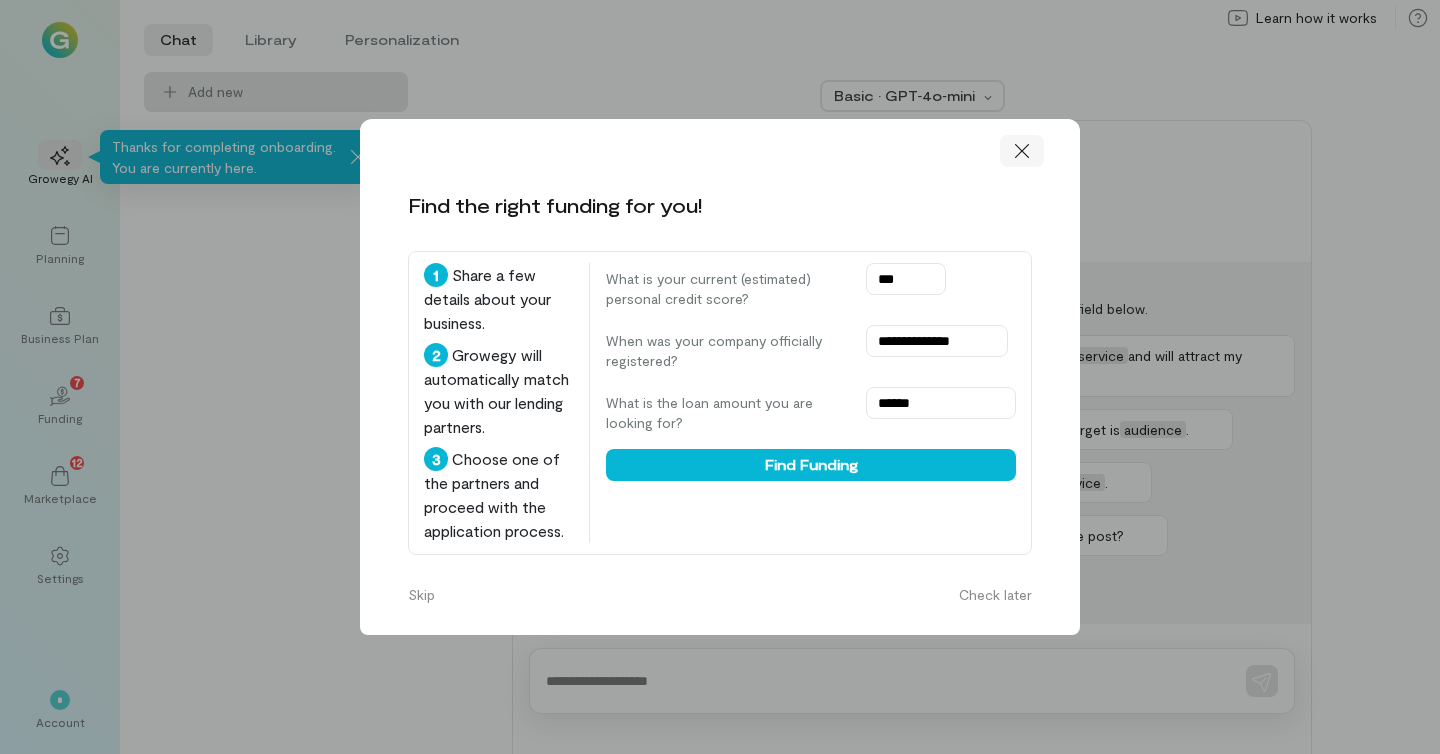 click at bounding box center (1022, 151) 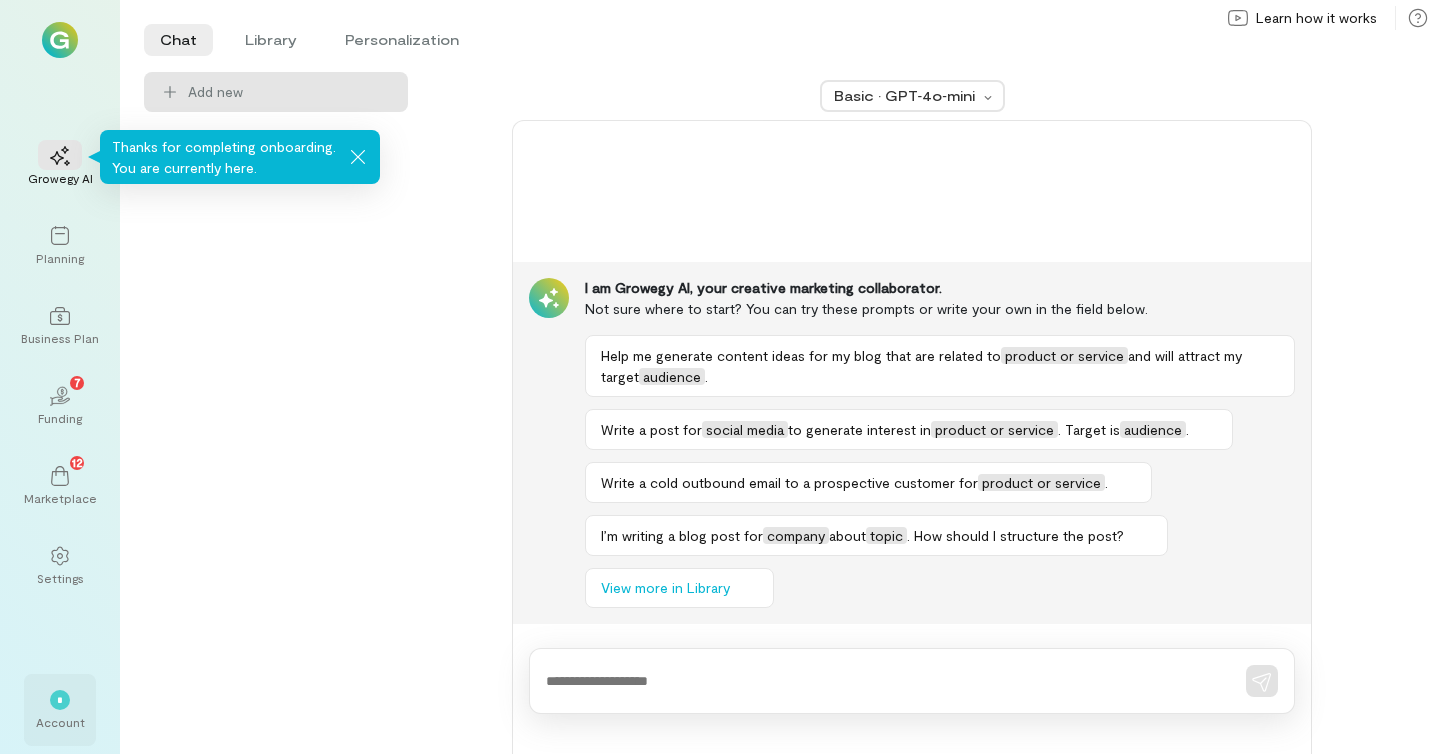 click on "*" at bounding box center [60, 700] 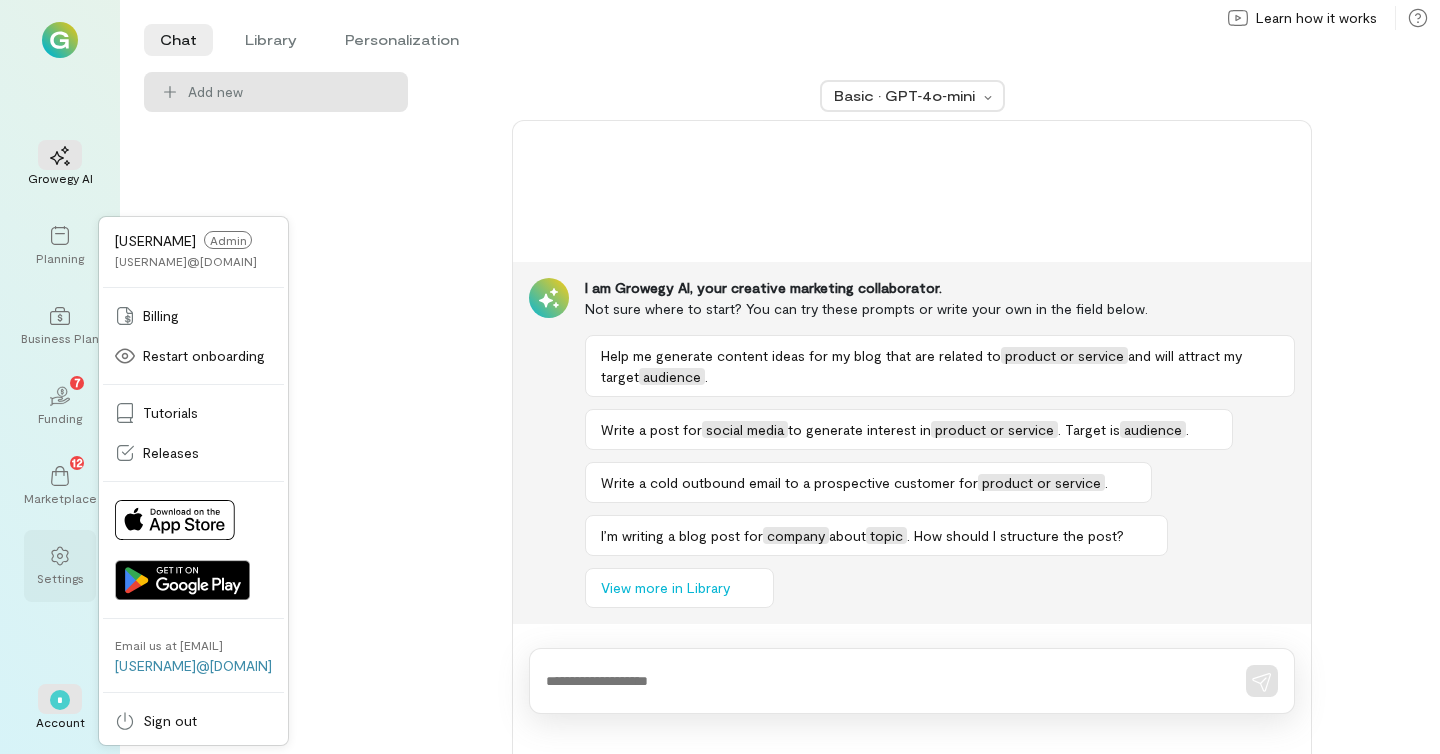 click at bounding box center (60, 555) 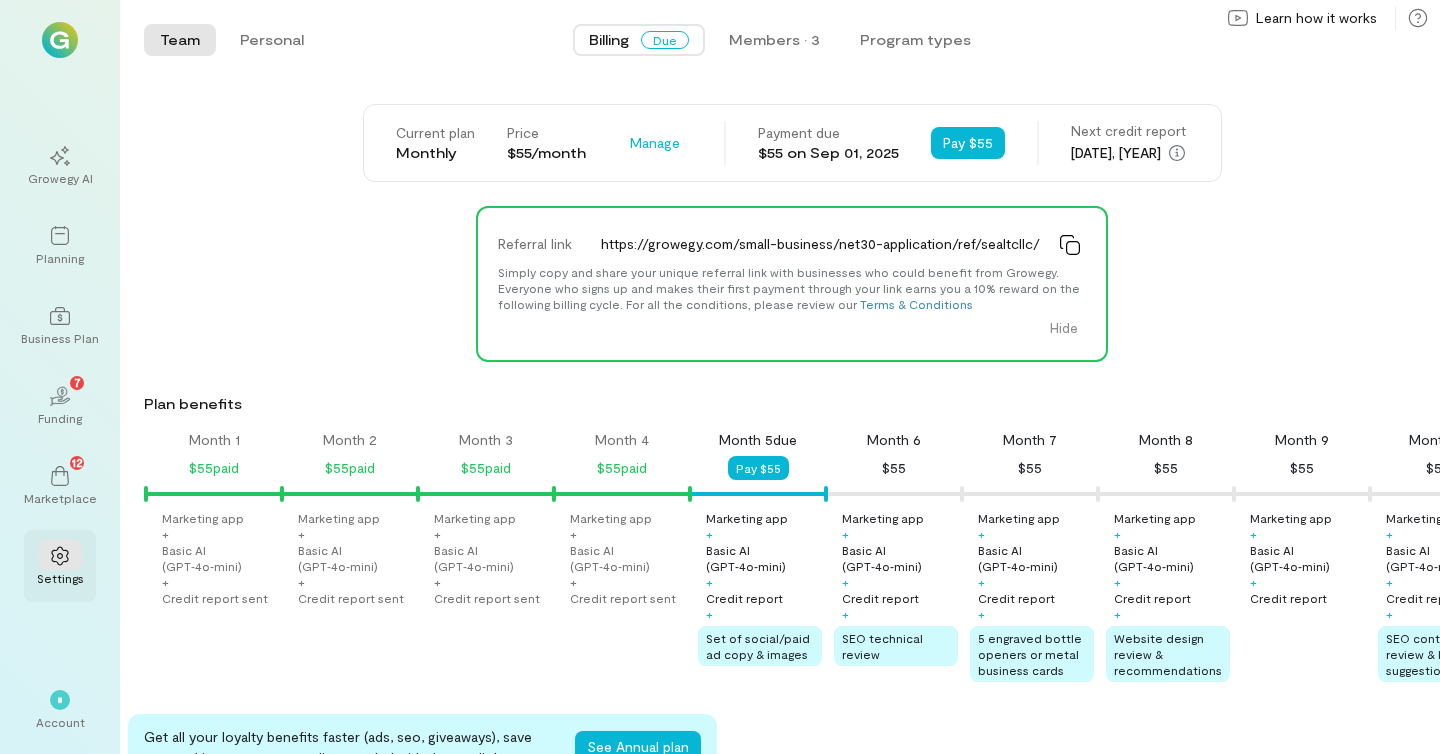 scroll, scrollTop: 0, scrollLeft: 340, axis: horizontal 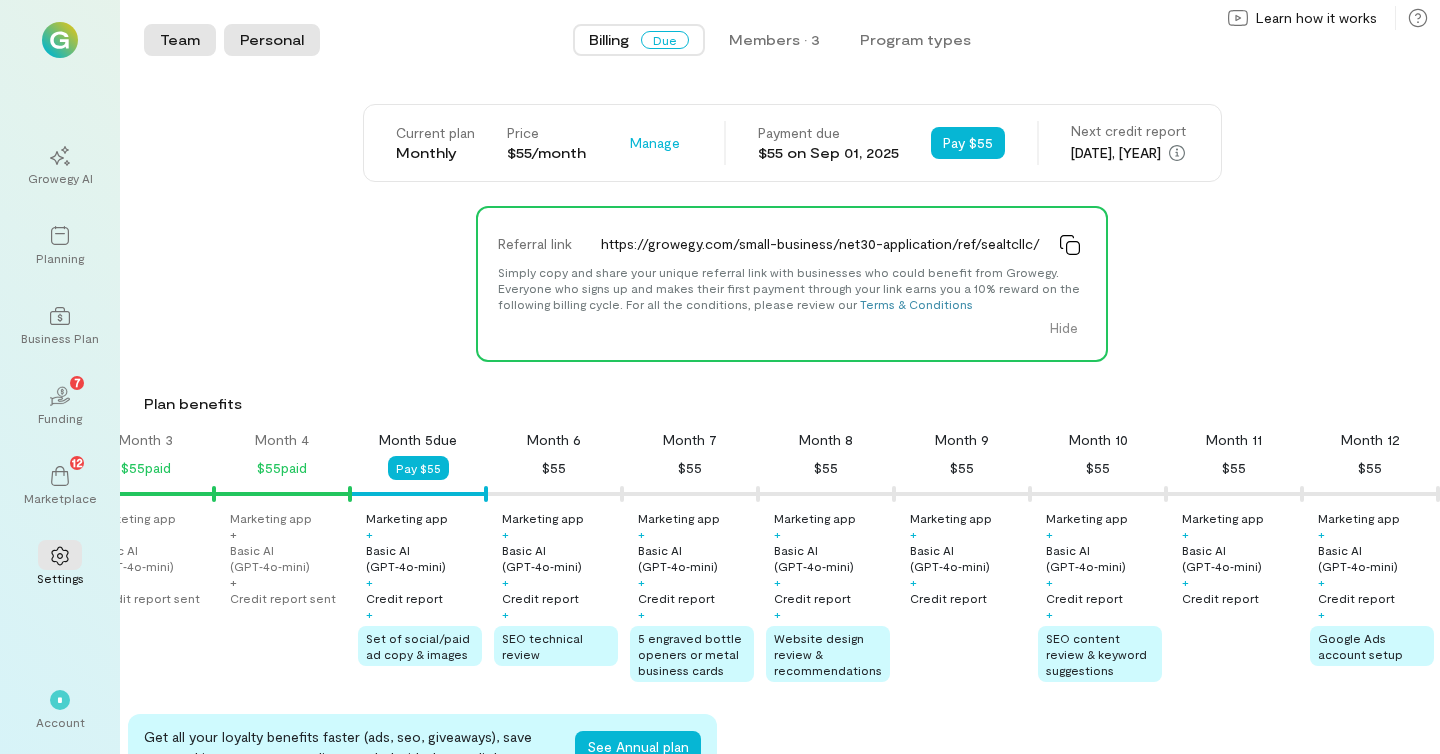 click on "Personal" at bounding box center [272, 40] 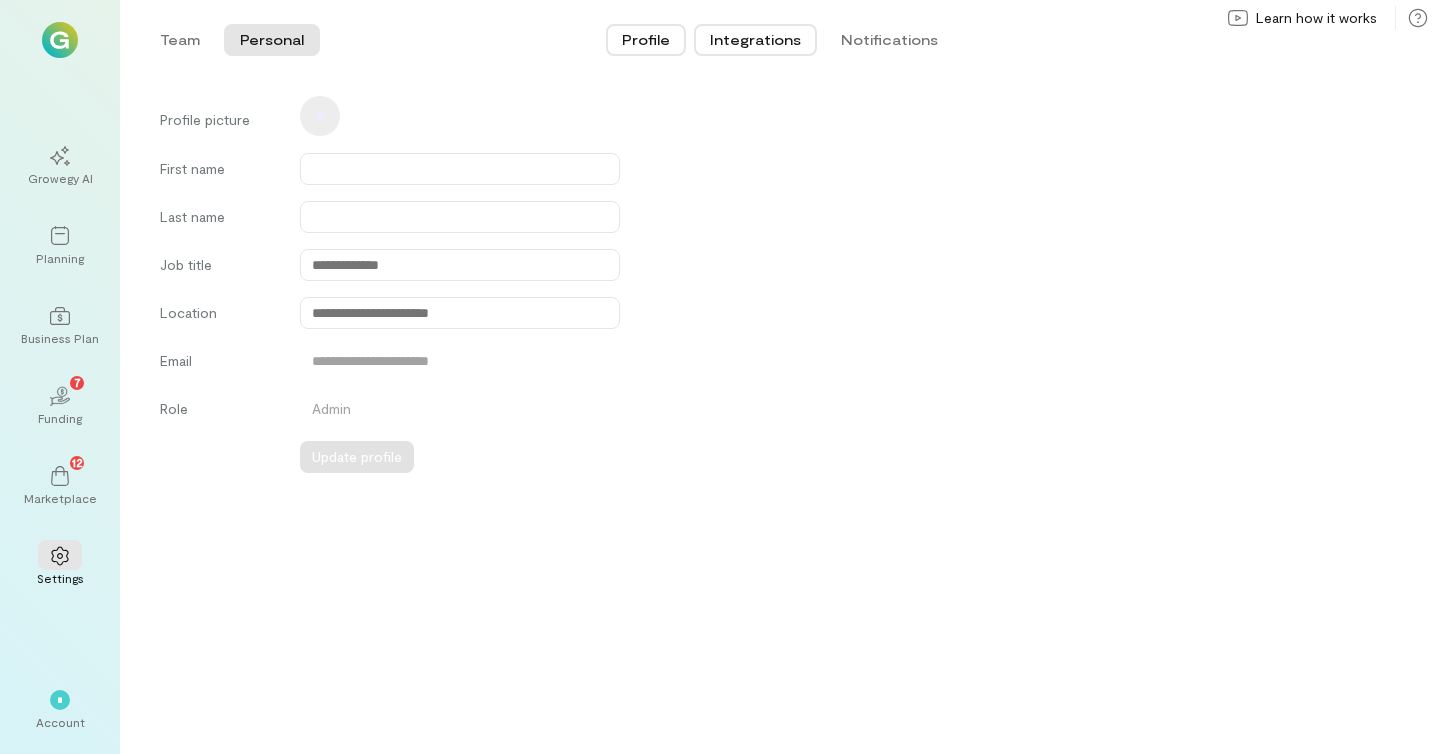 click on "Integrations" at bounding box center (755, 40) 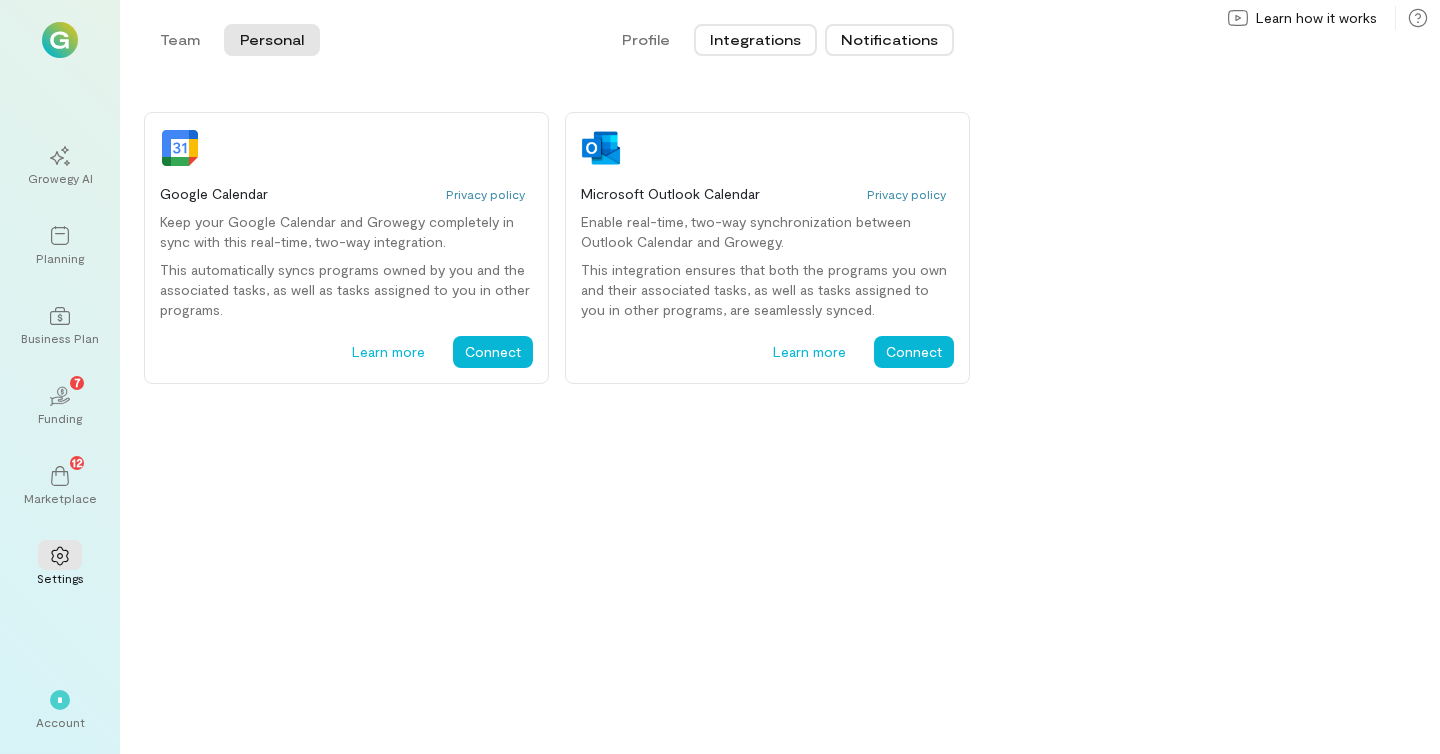 click on "Notifications" at bounding box center (889, 40) 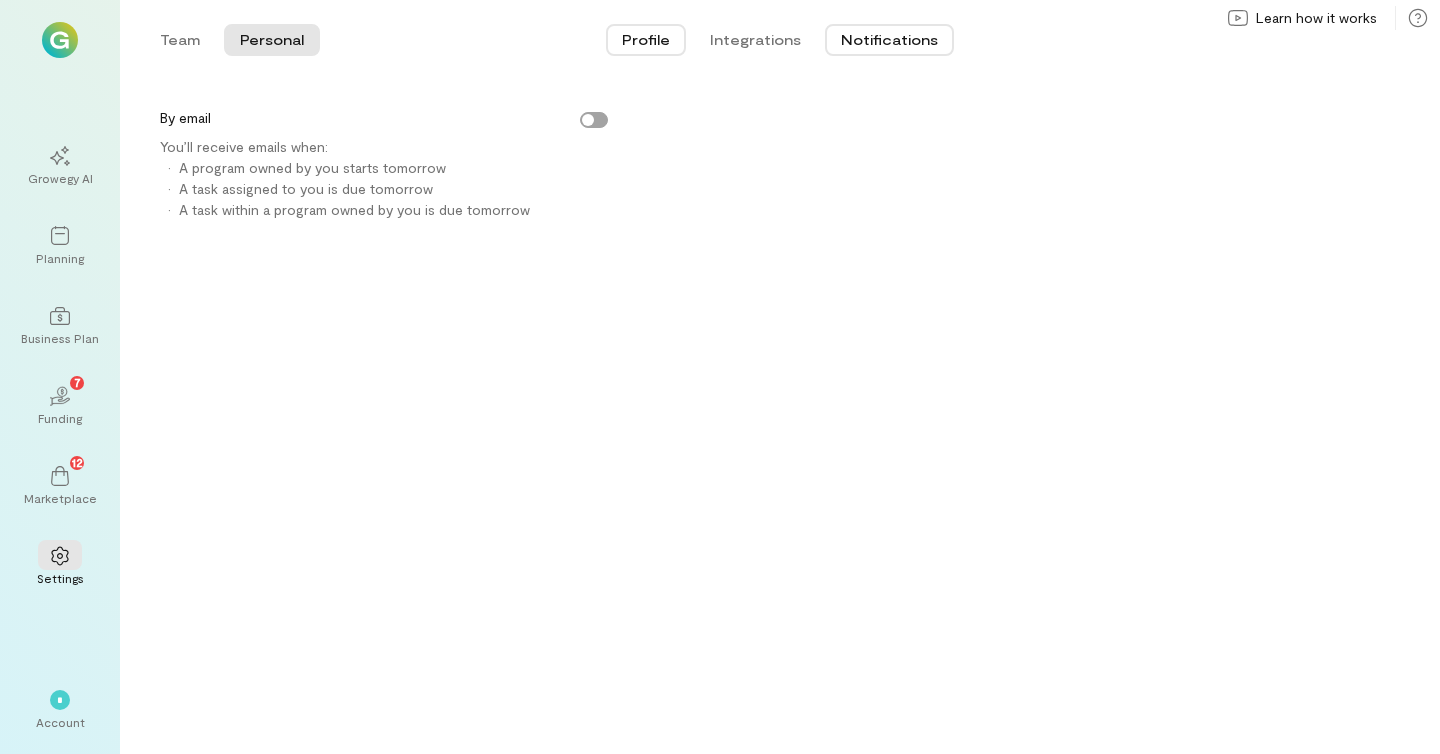click on "Profile" at bounding box center (646, 40) 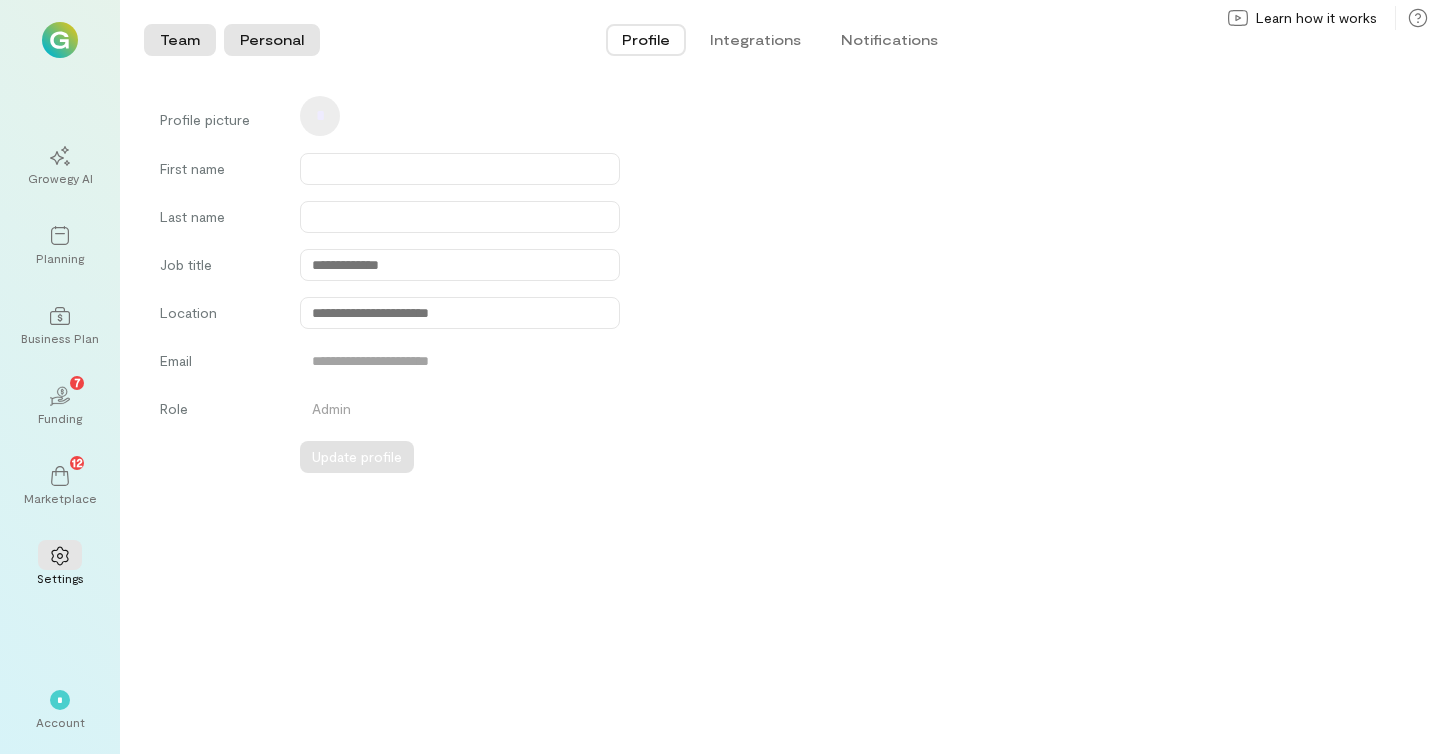 click on "Team" at bounding box center [180, 40] 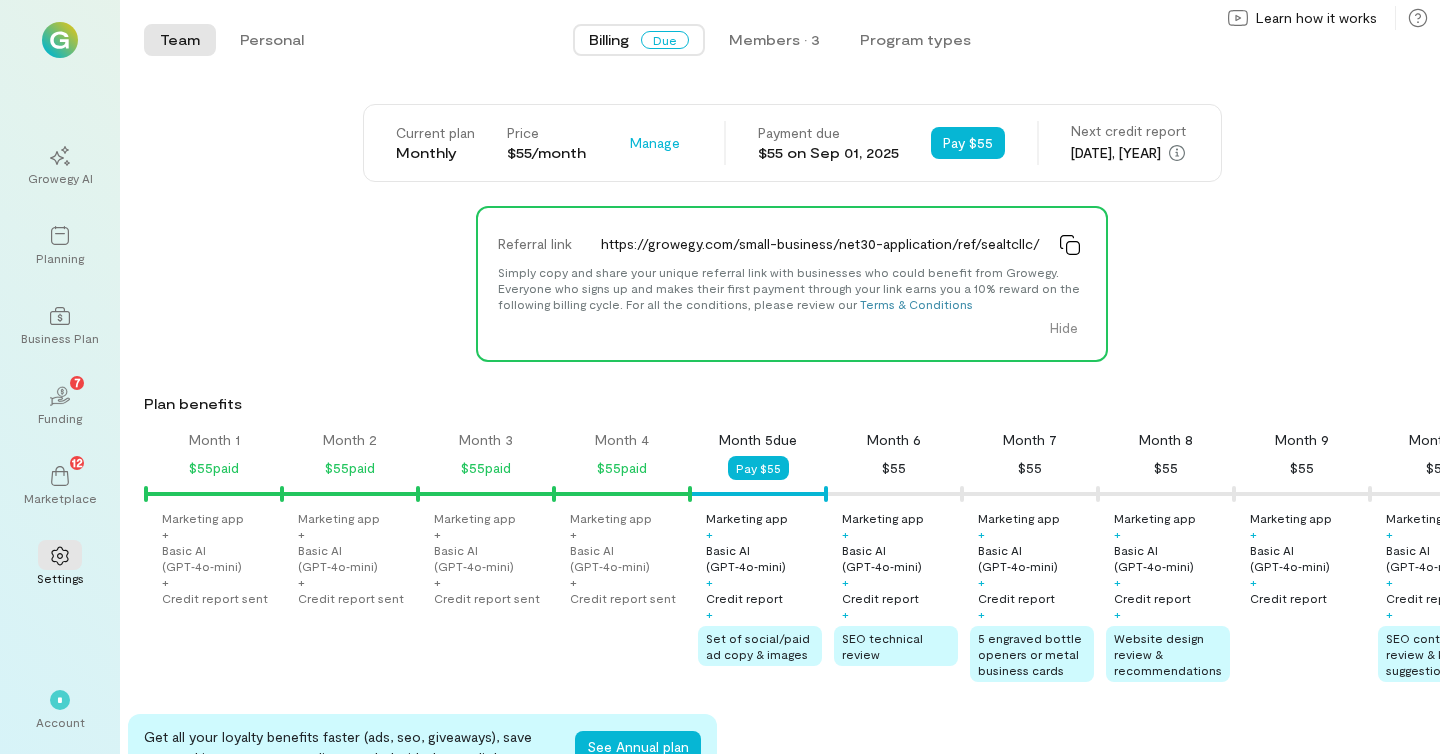 scroll, scrollTop: 0, scrollLeft: 340, axis: horizontal 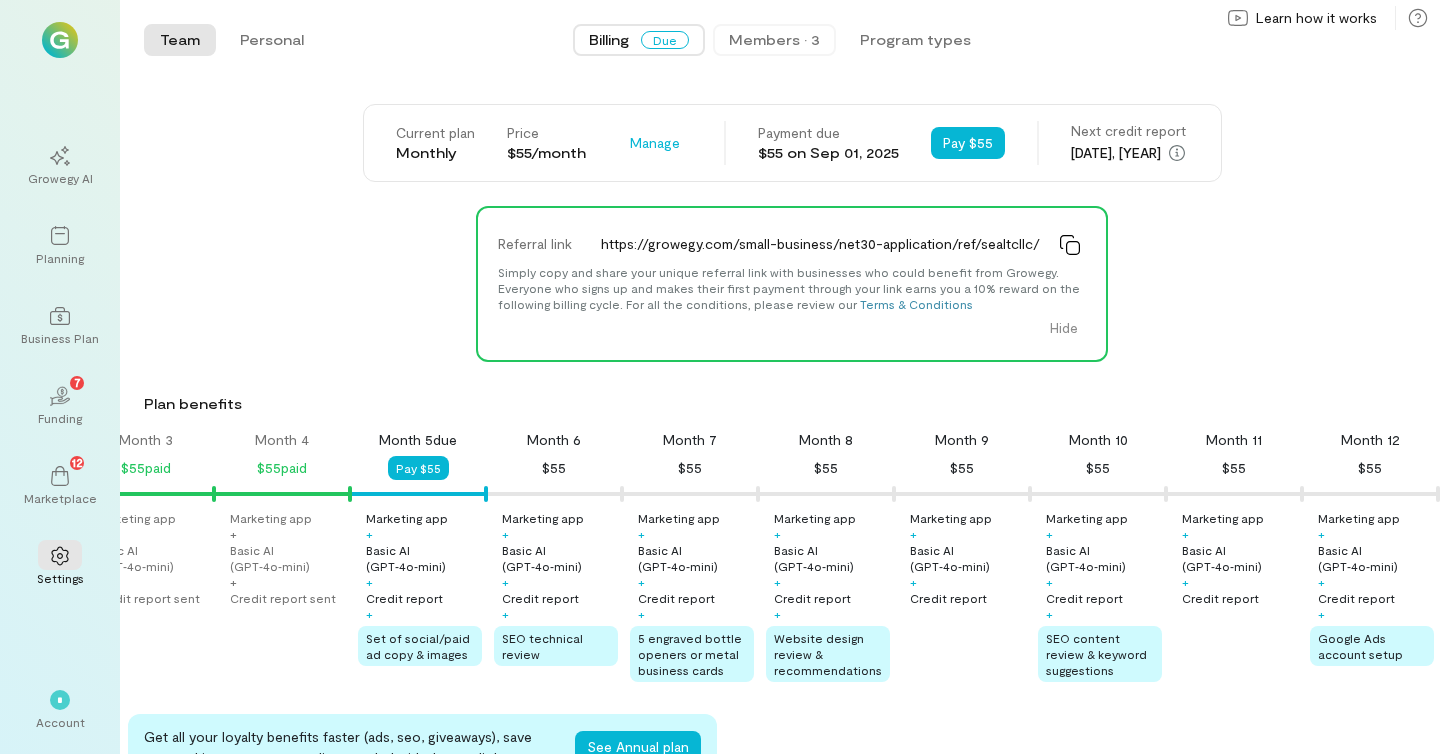 click on "Members · 3" at bounding box center [774, 40] 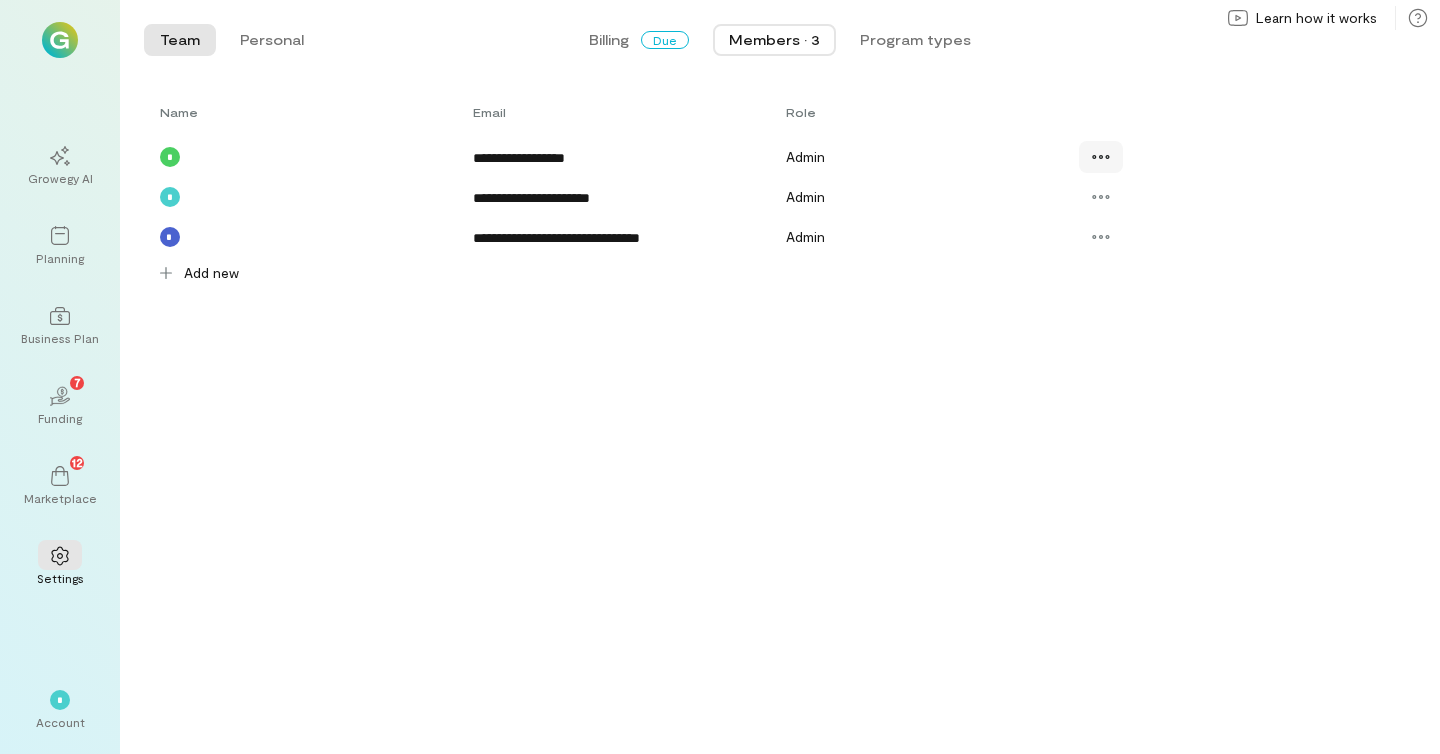 click 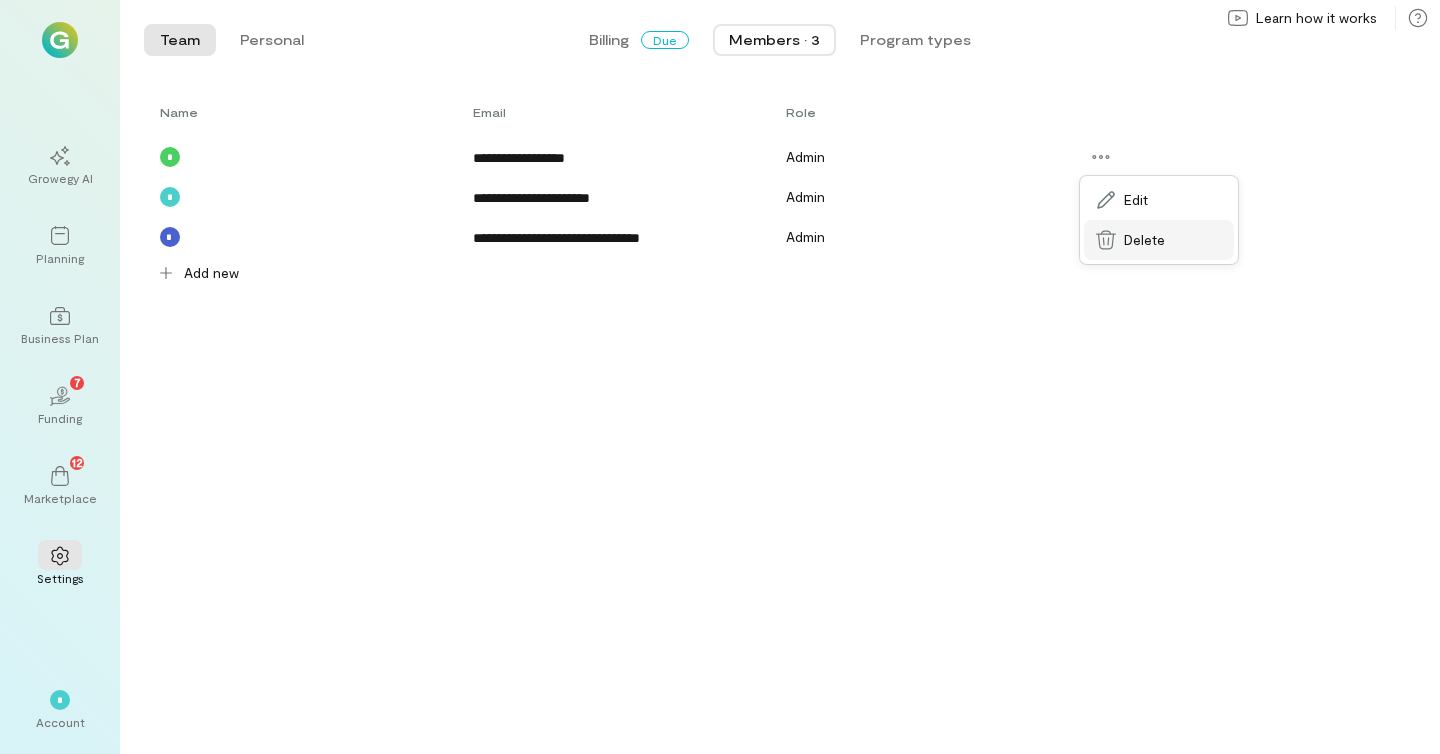 click on "Delete" at bounding box center [1144, 240] 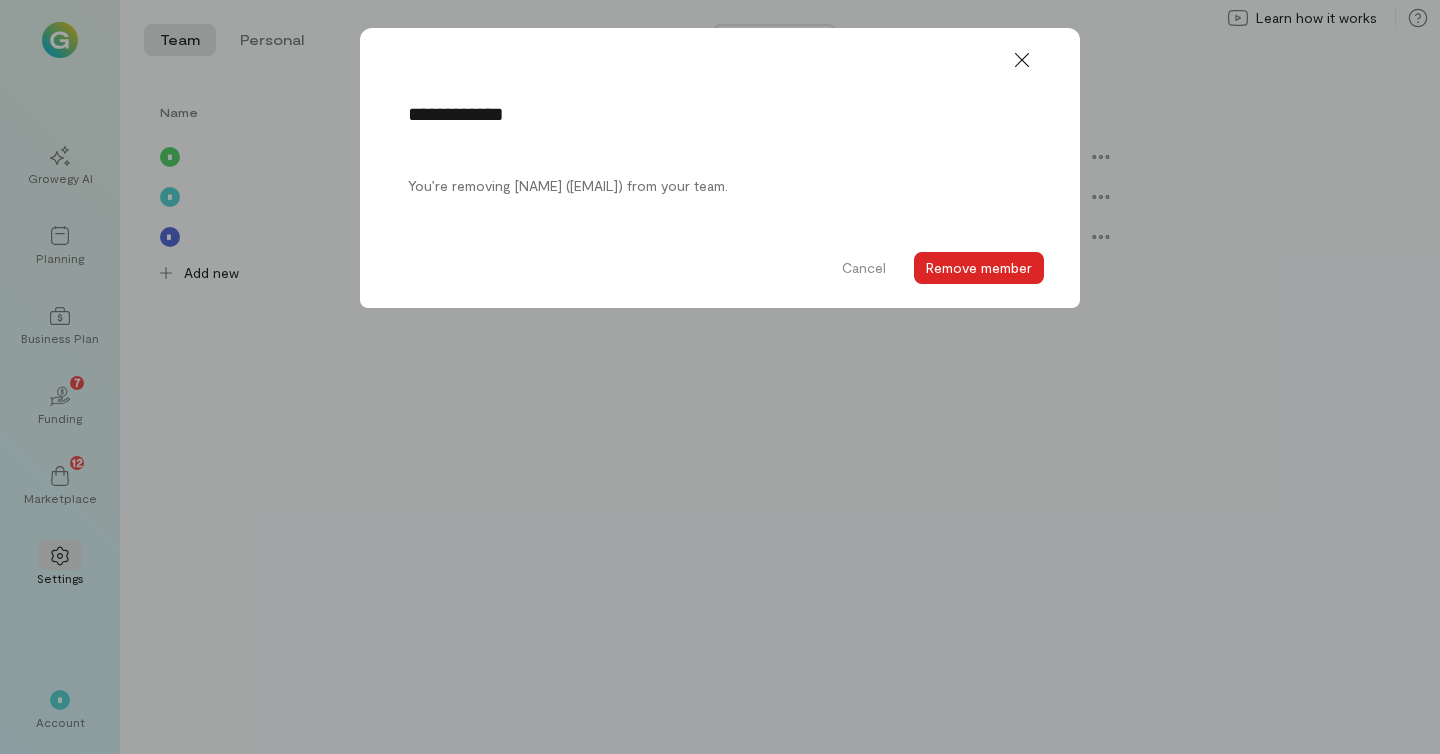 click on "Remove member" at bounding box center [979, 268] 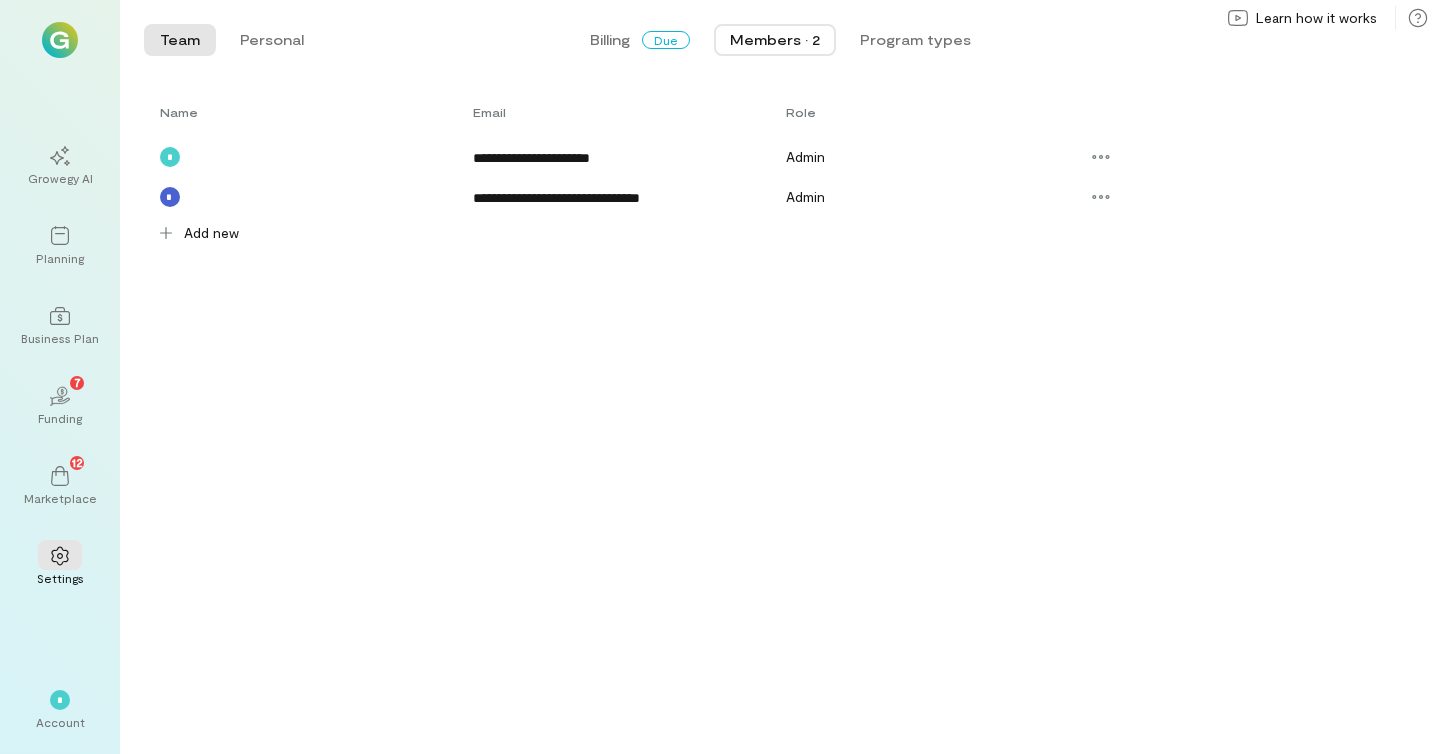click at bounding box center [60, 40] 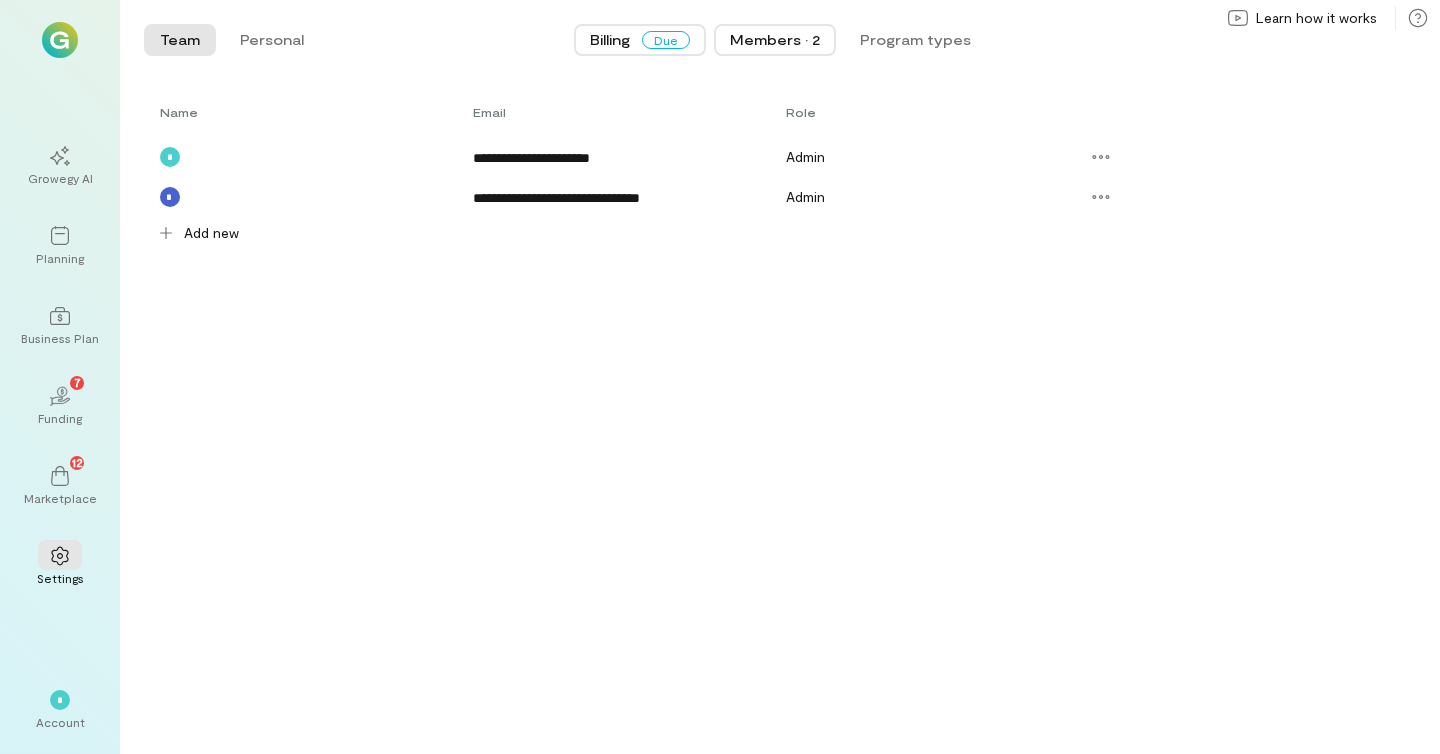click on "Billing" at bounding box center [610, 40] 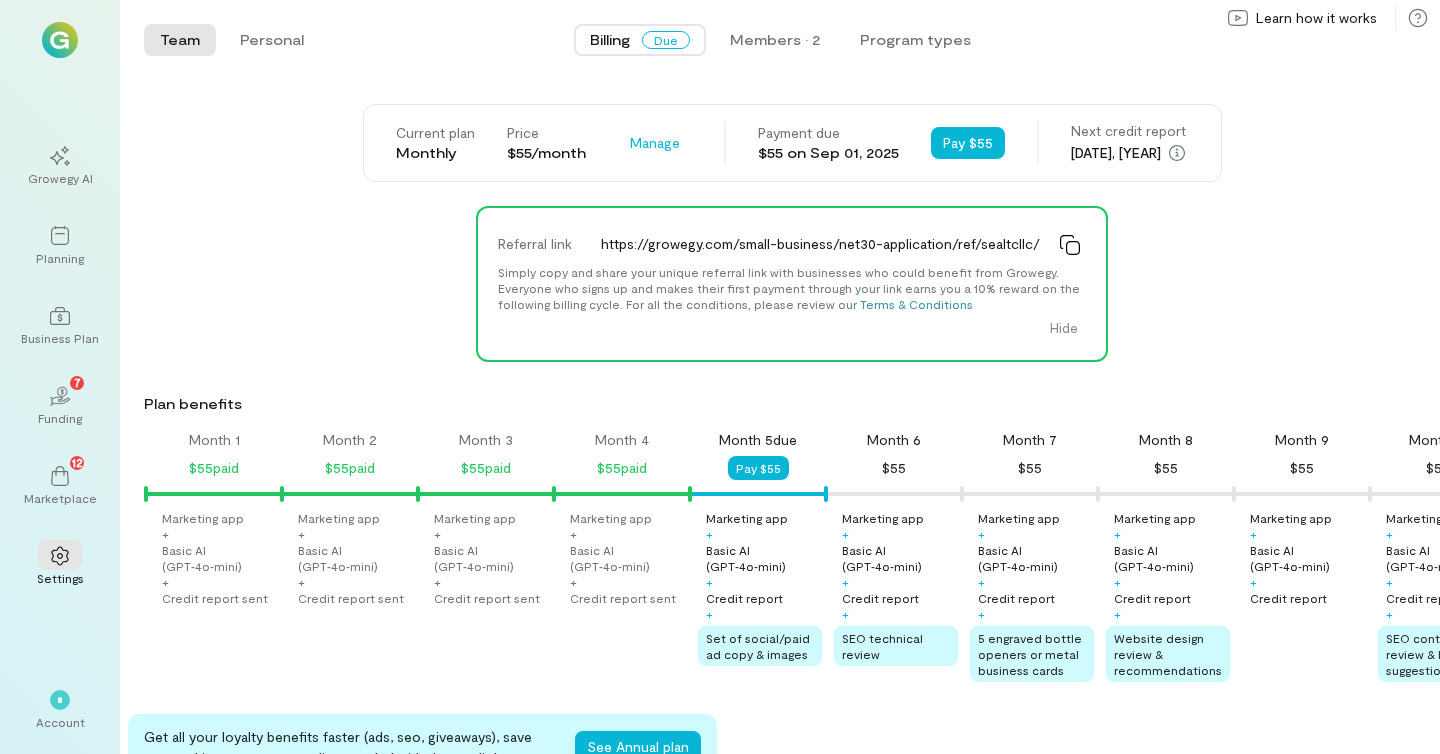 scroll, scrollTop: 0, scrollLeft: 340, axis: horizontal 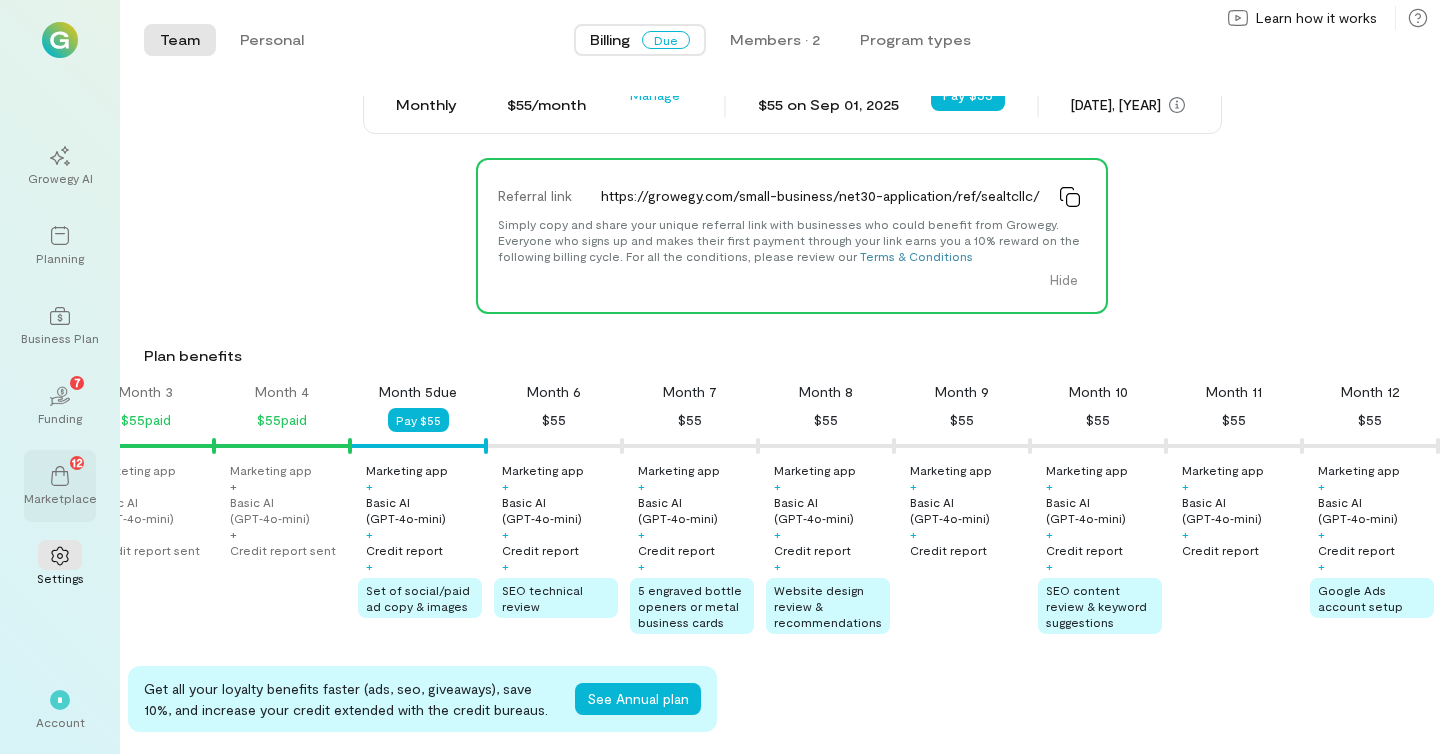 click on "12" at bounding box center (77, 462) 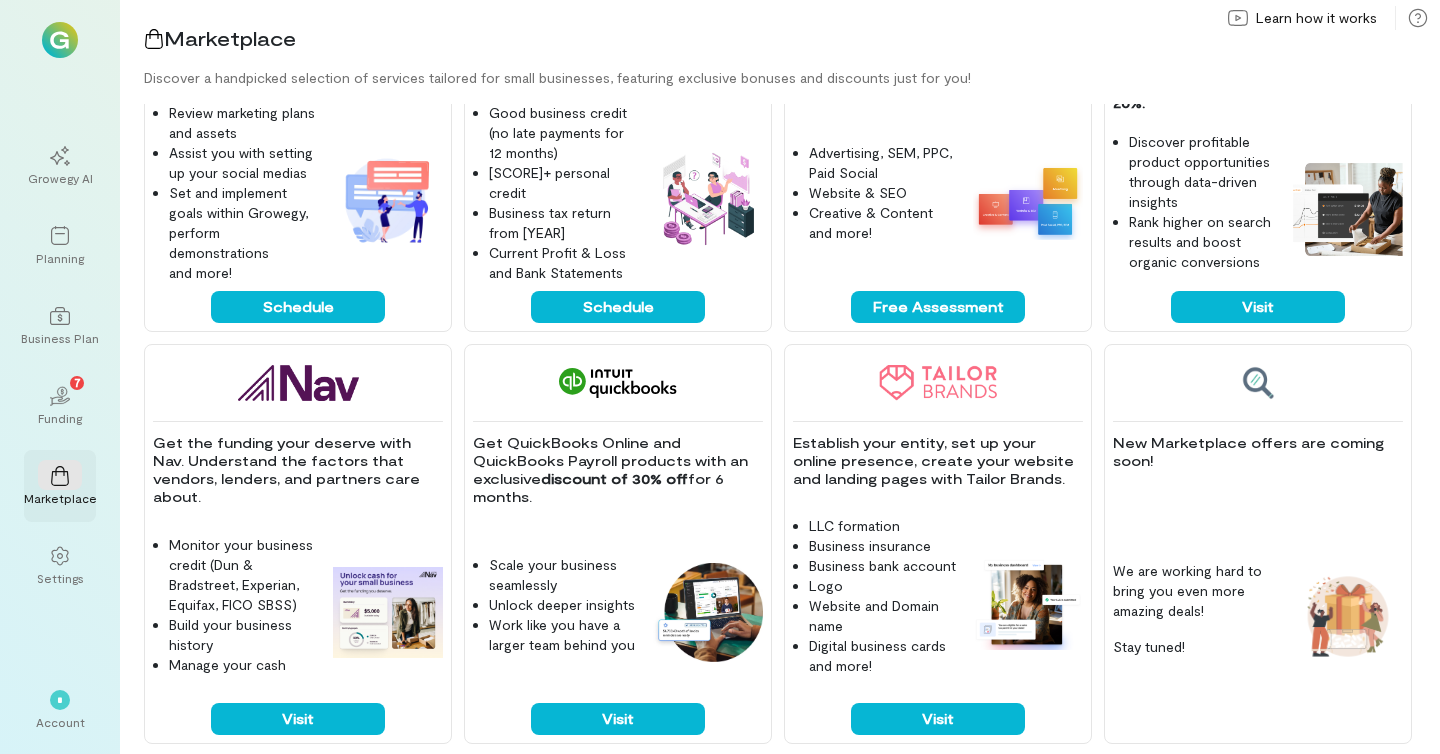 scroll, scrollTop: 598, scrollLeft: 0, axis: vertical 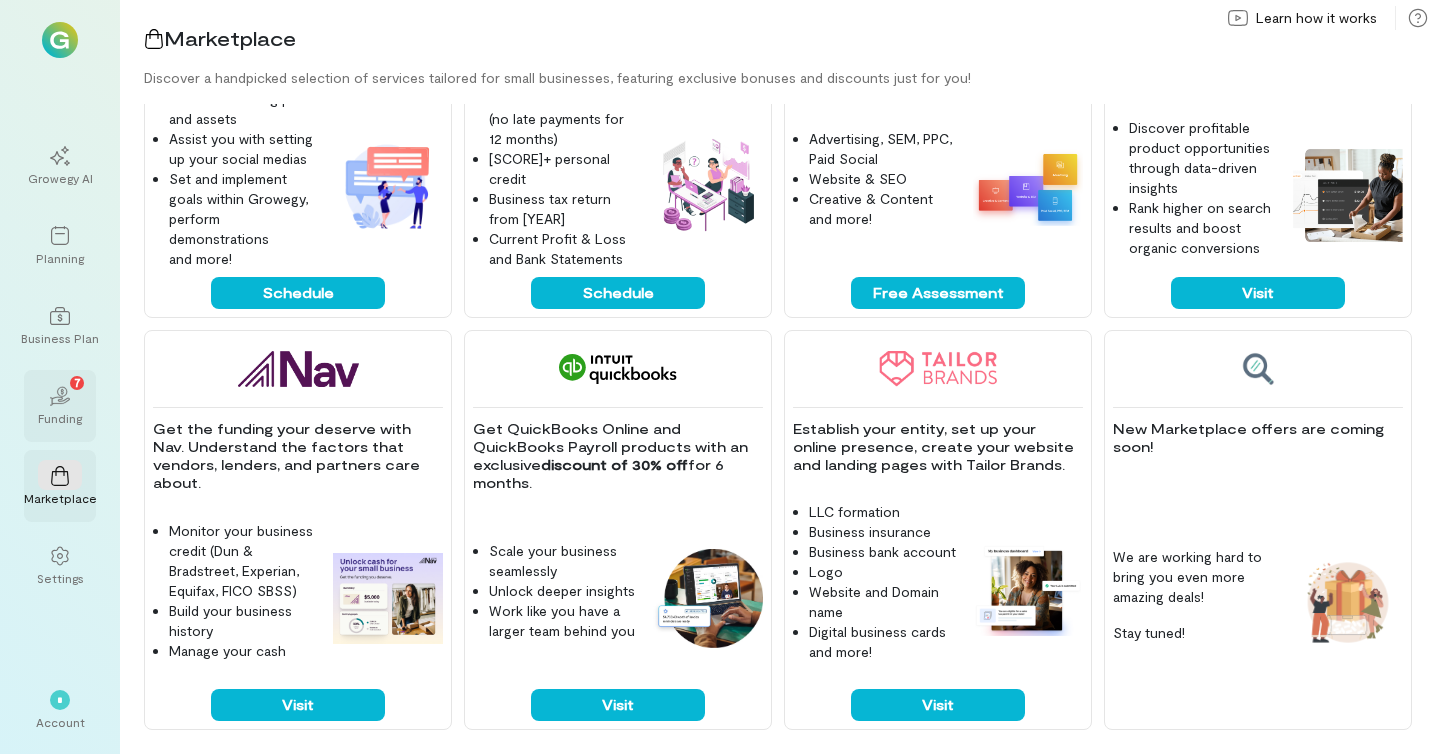 click on "02" 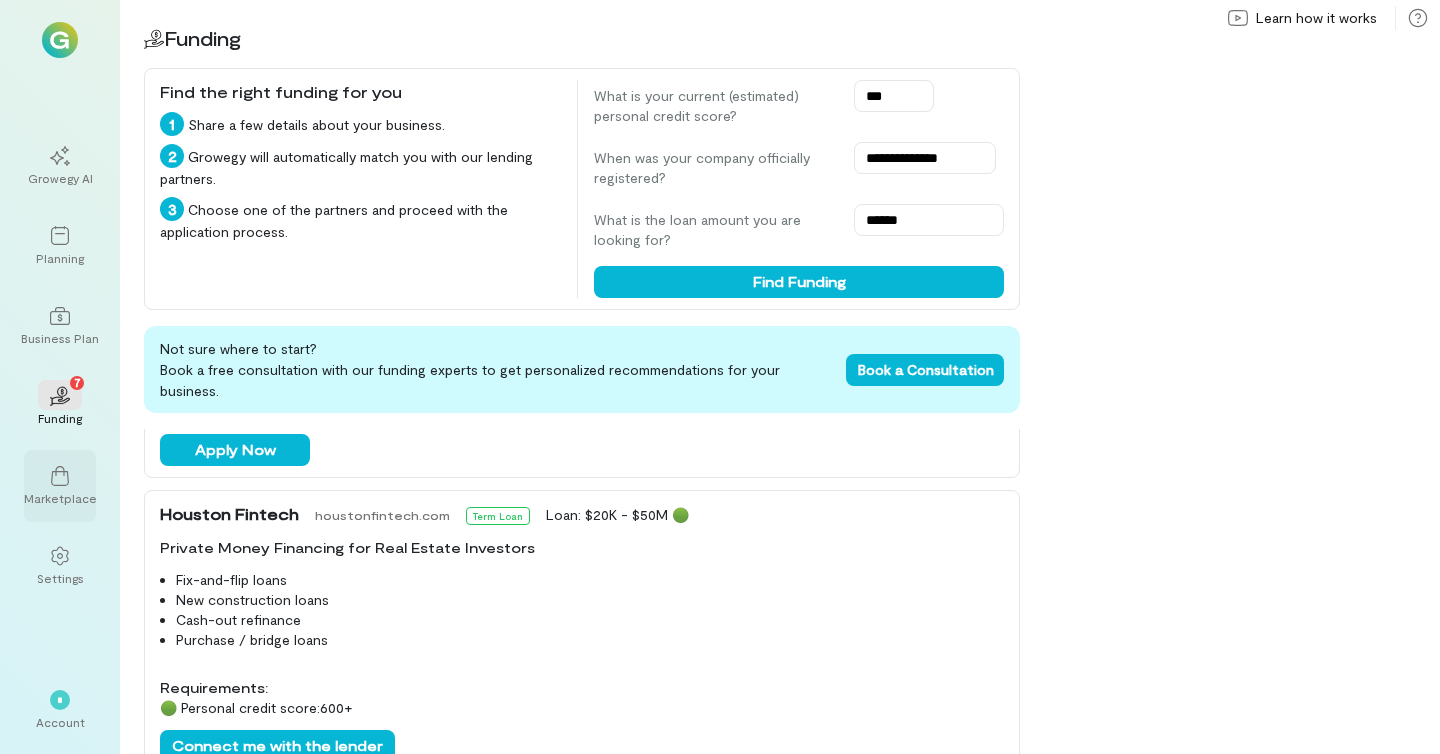 scroll, scrollTop: 1422, scrollLeft: 0, axis: vertical 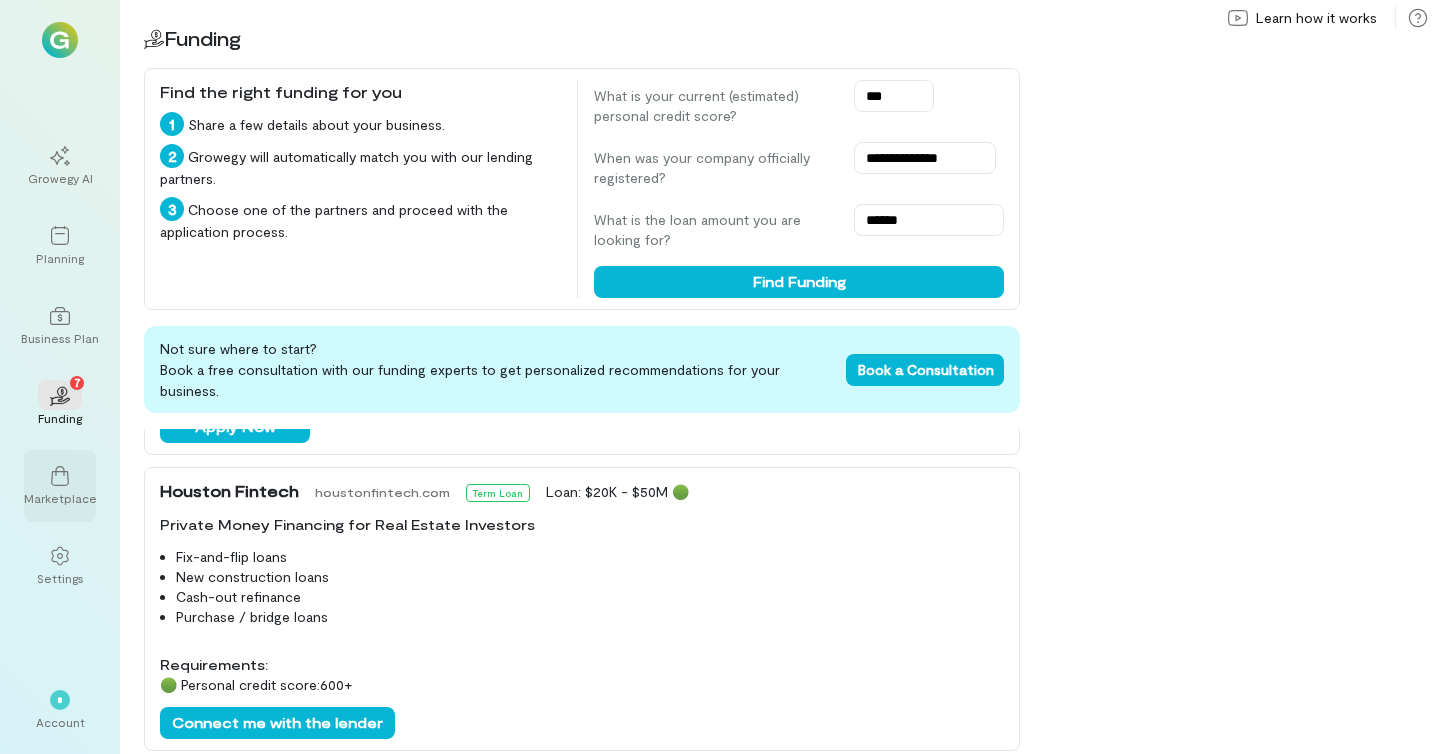 click on "Purchase / bridge loans" at bounding box center (590, 617) 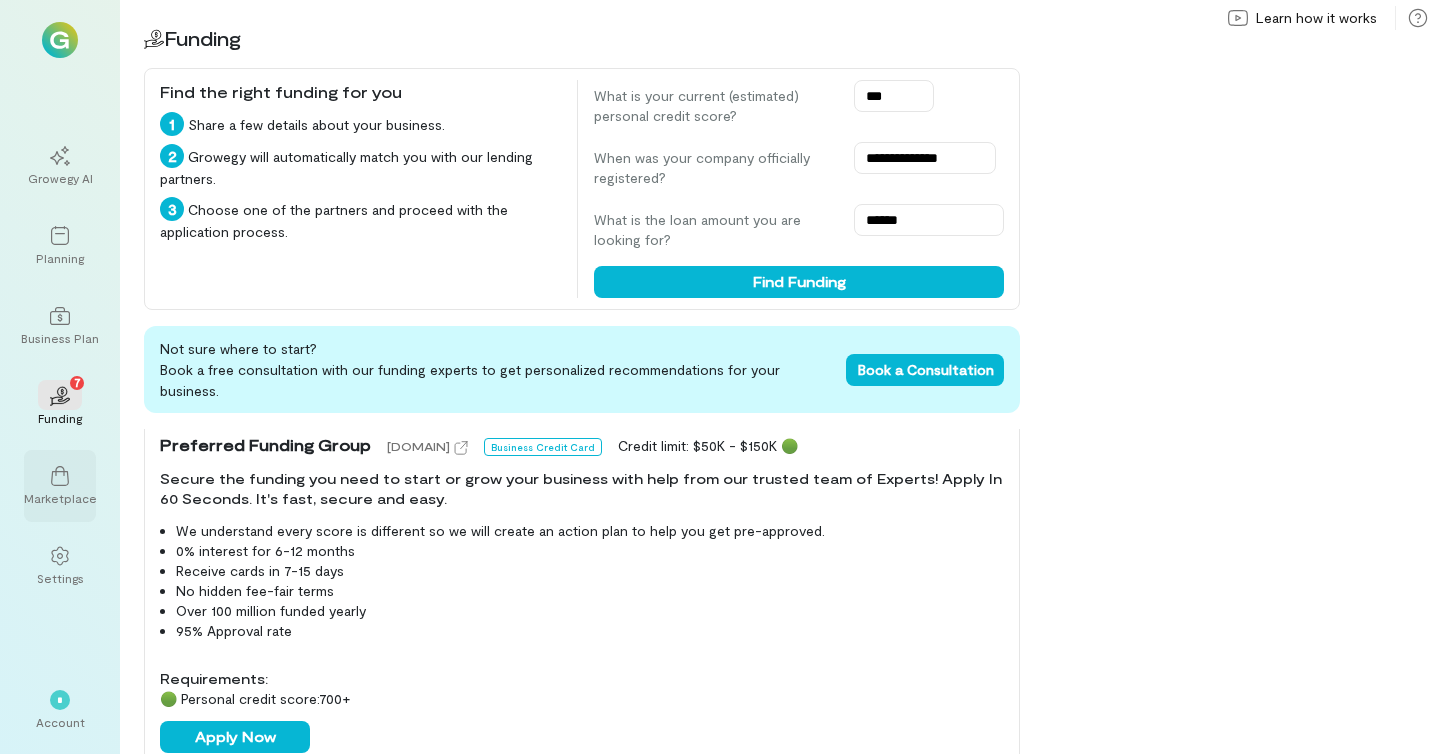 scroll, scrollTop: 429, scrollLeft: 0, axis: vertical 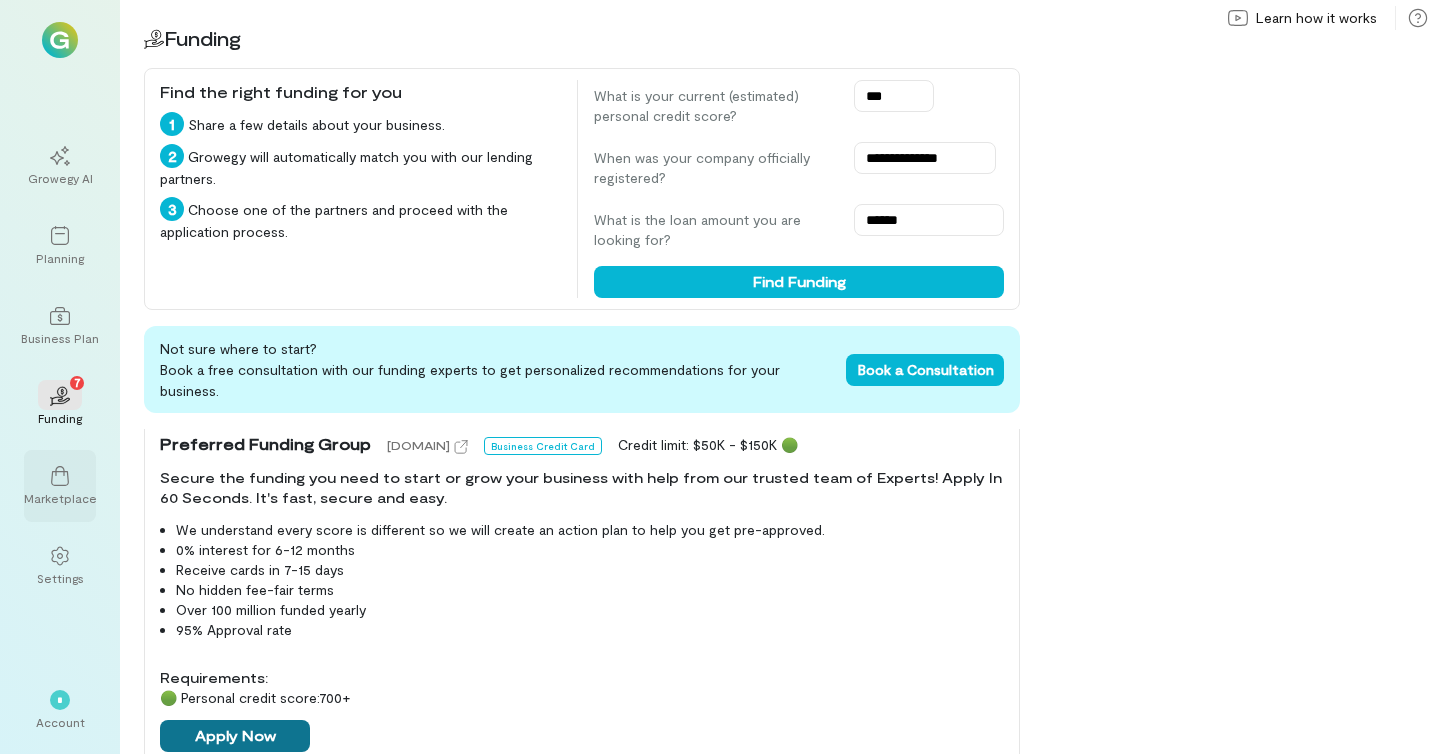 click on "Apply Now" at bounding box center [235, 736] 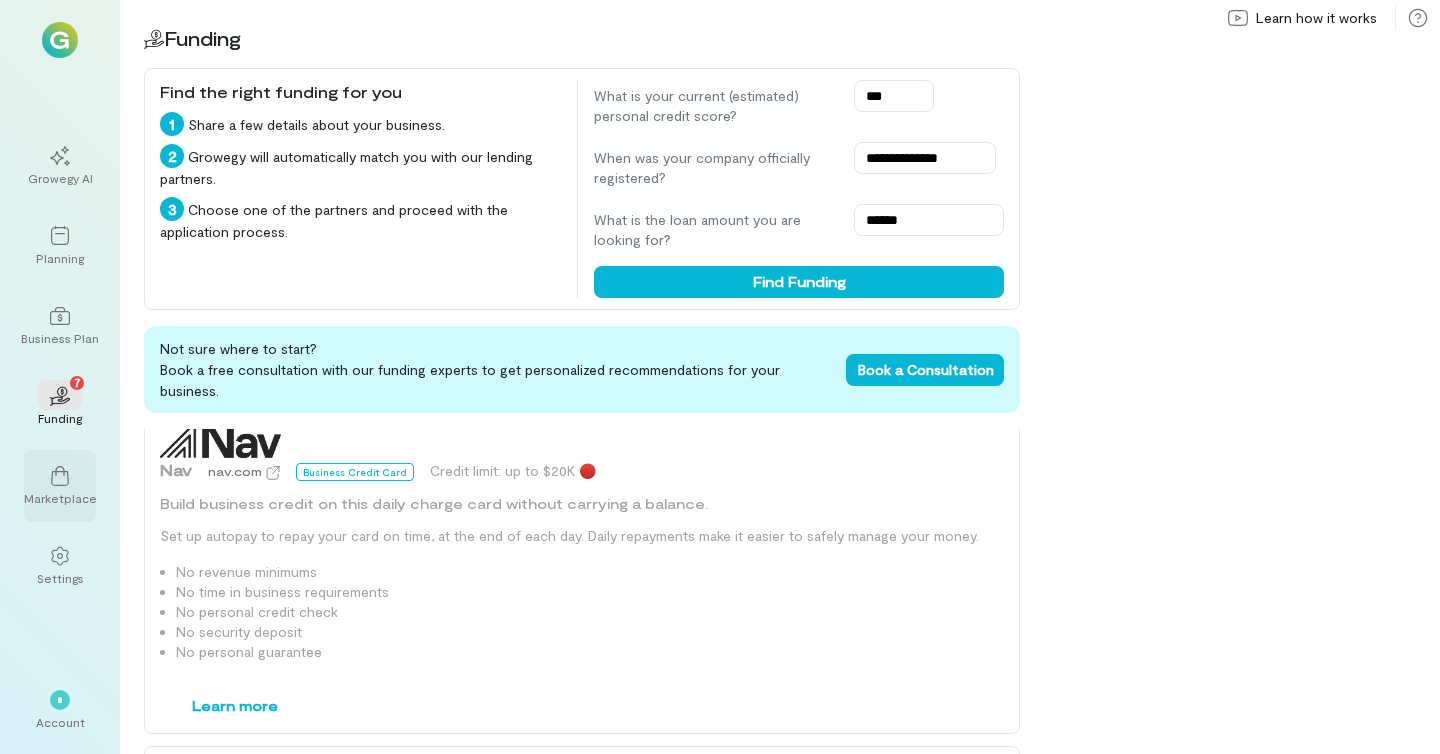scroll, scrollTop: 1824, scrollLeft: 0, axis: vertical 